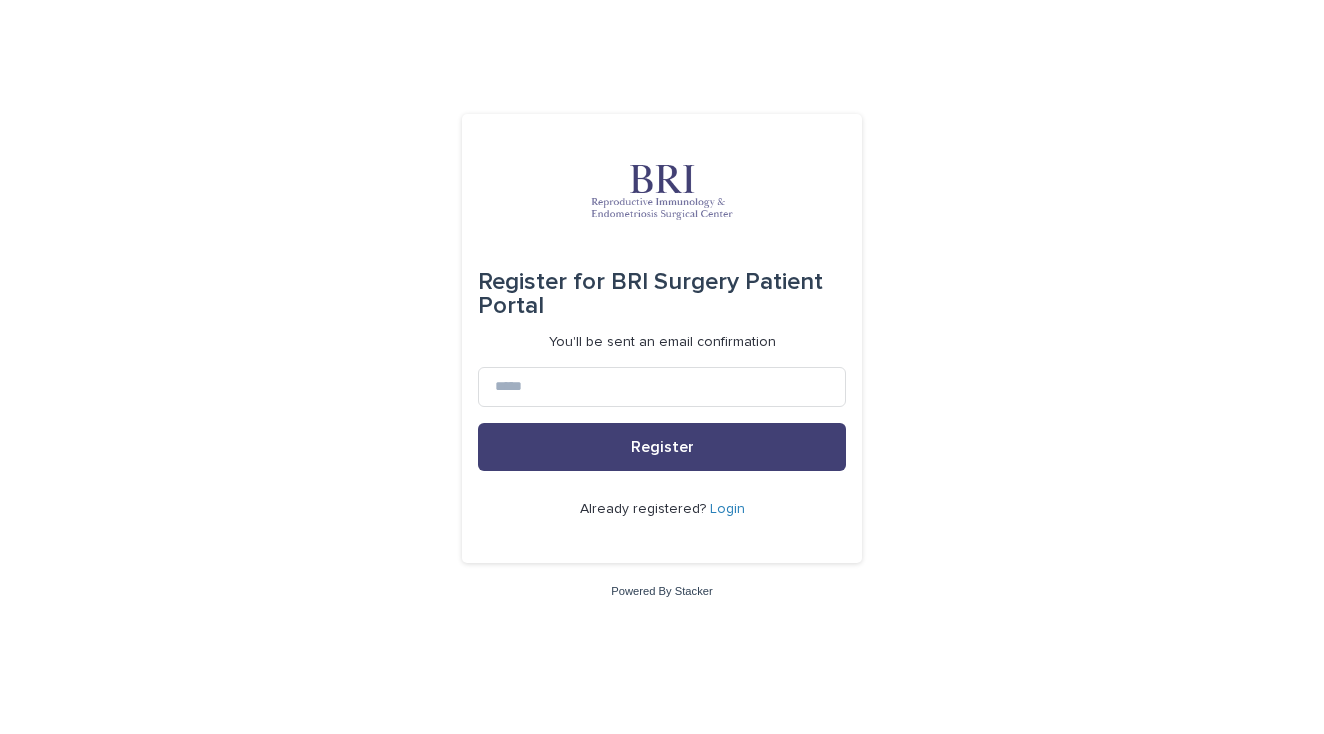 scroll, scrollTop: 0, scrollLeft: 0, axis: both 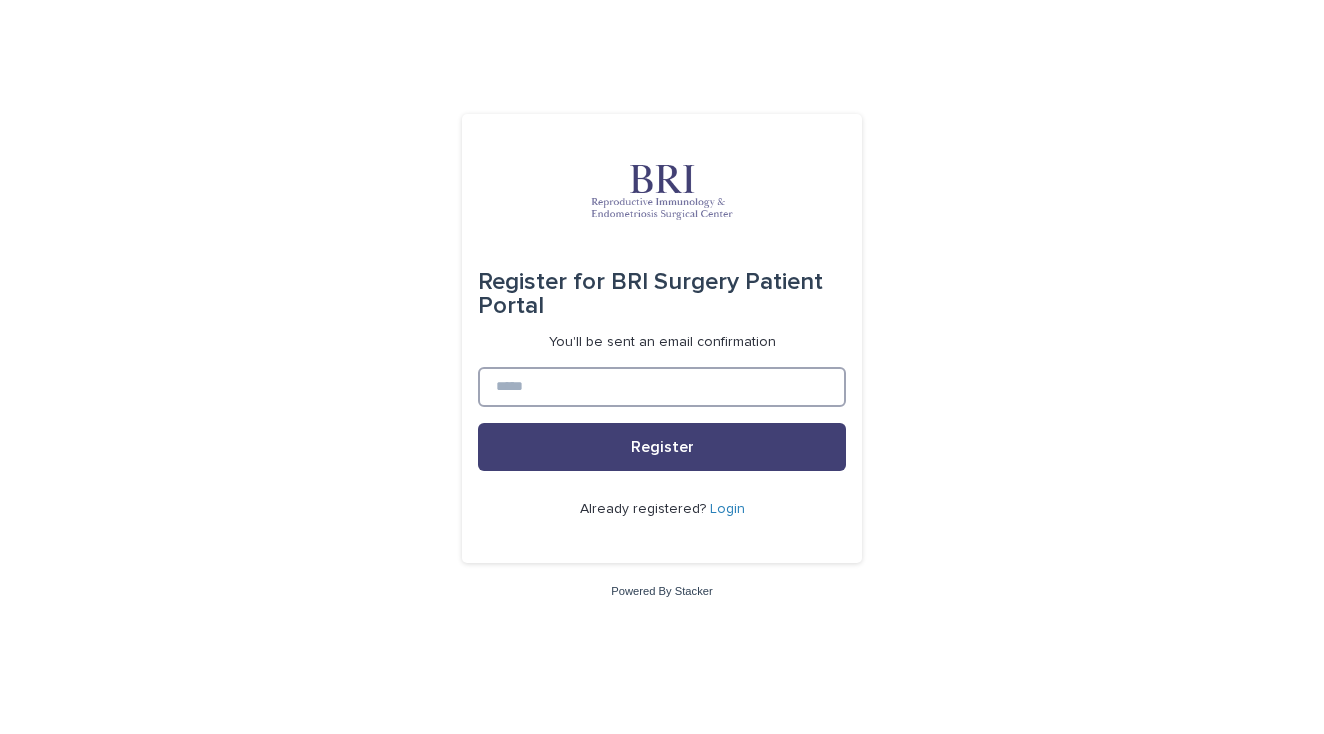 click at bounding box center [662, 387] 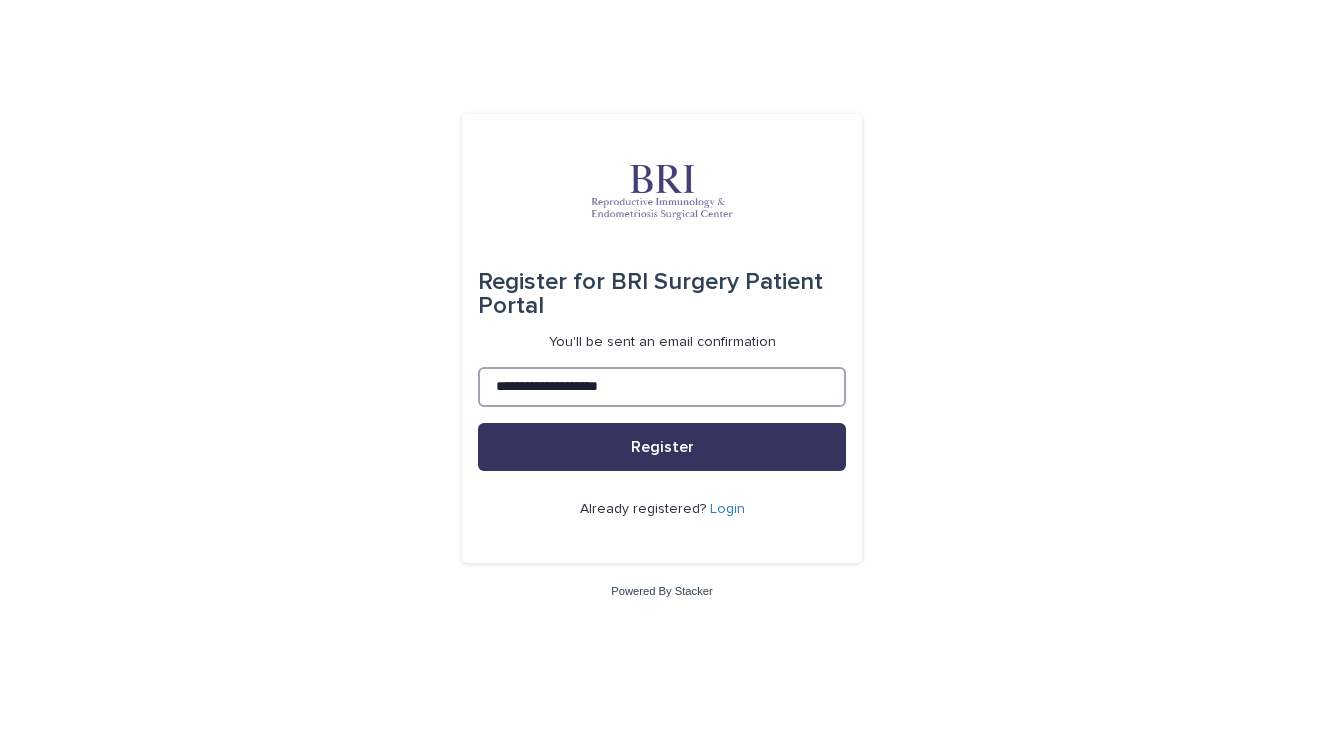 type on "**********" 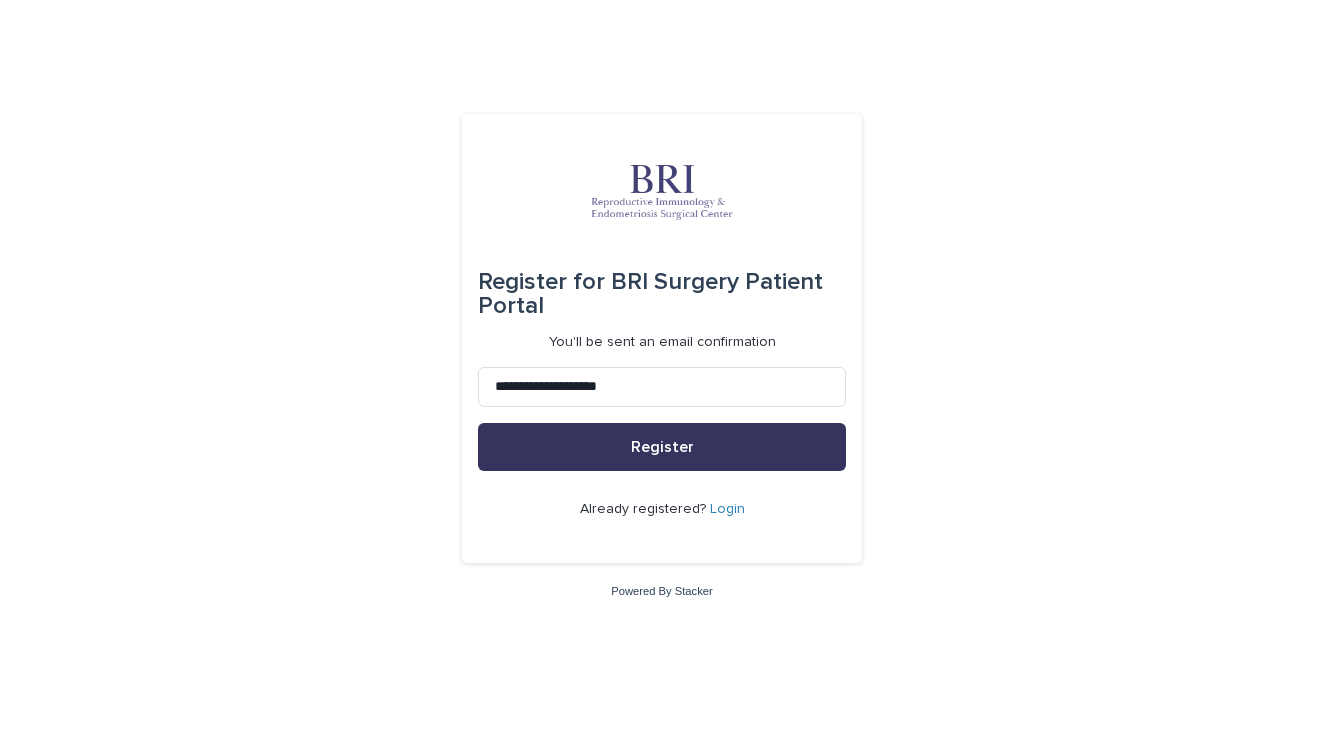 click on "Register" at bounding box center [662, 447] 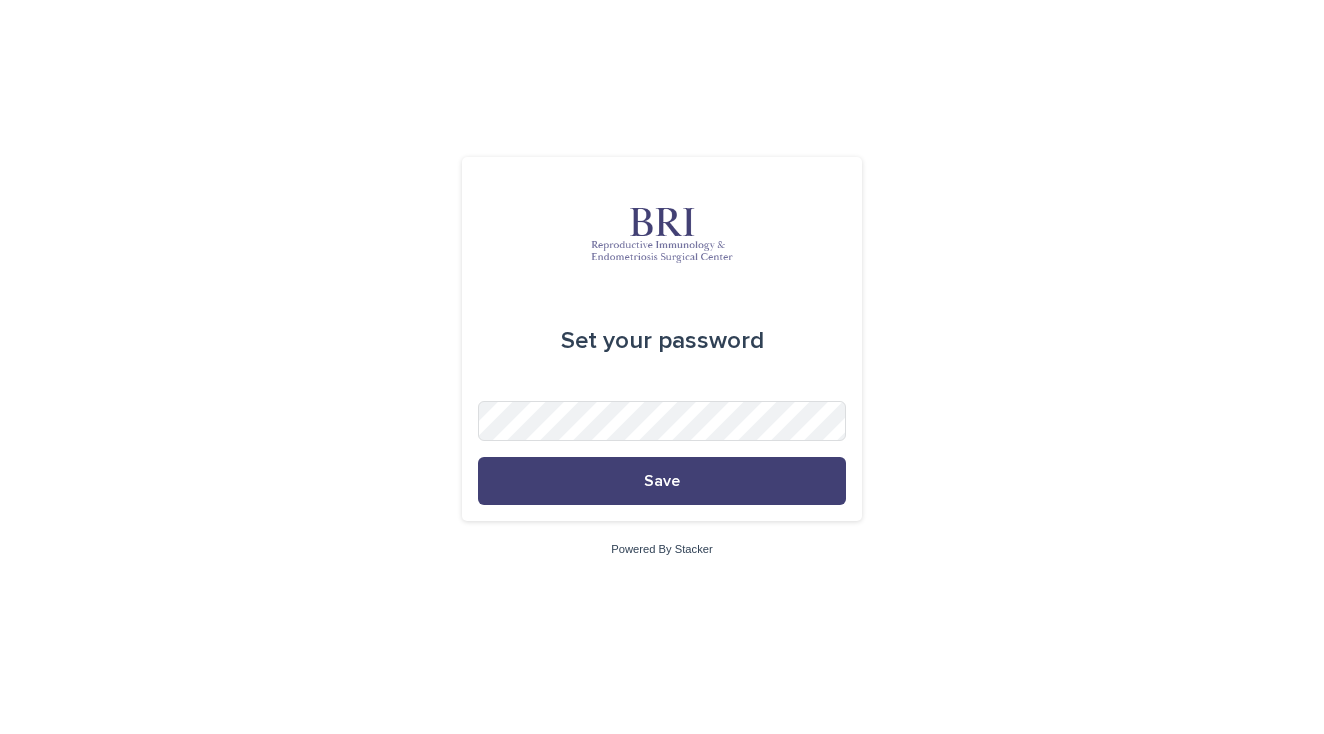 scroll, scrollTop: 0, scrollLeft: 0, axis: both 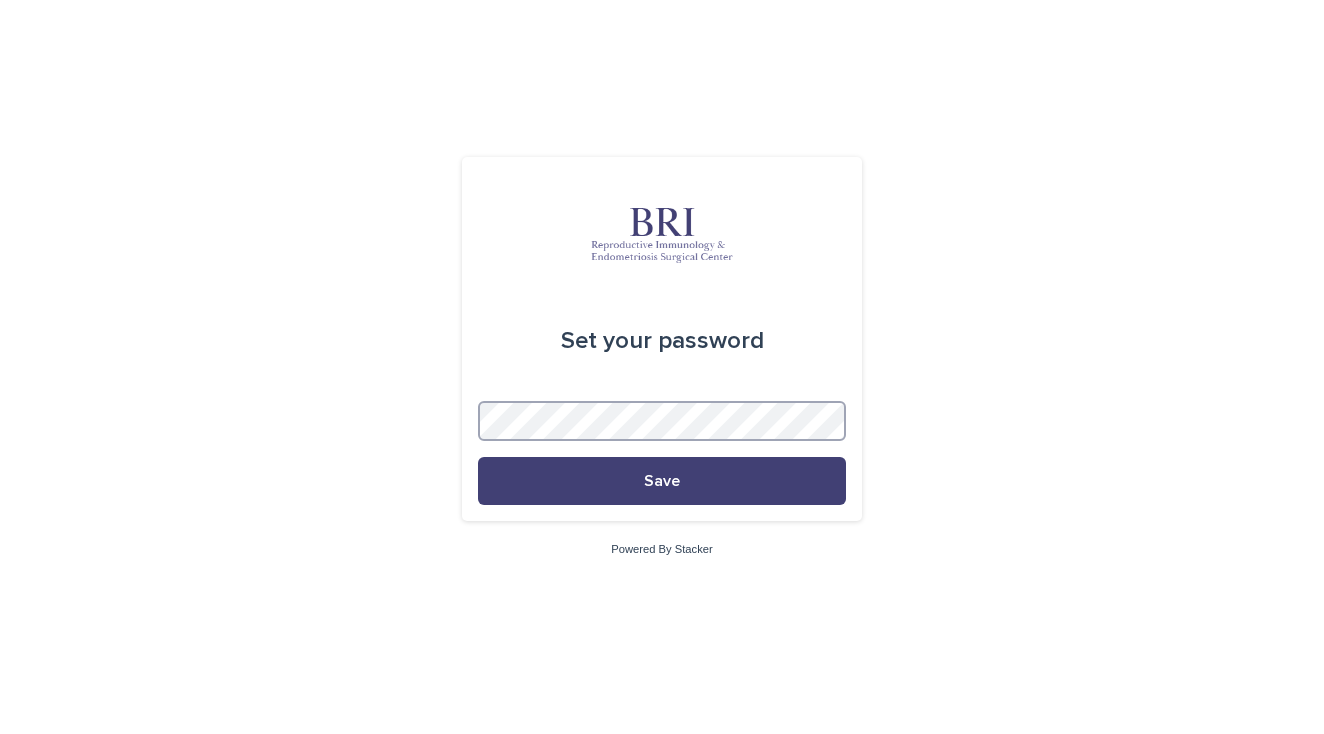 click on "Set your password Save   Powered By Stacker" at bounding box center (662, 367) 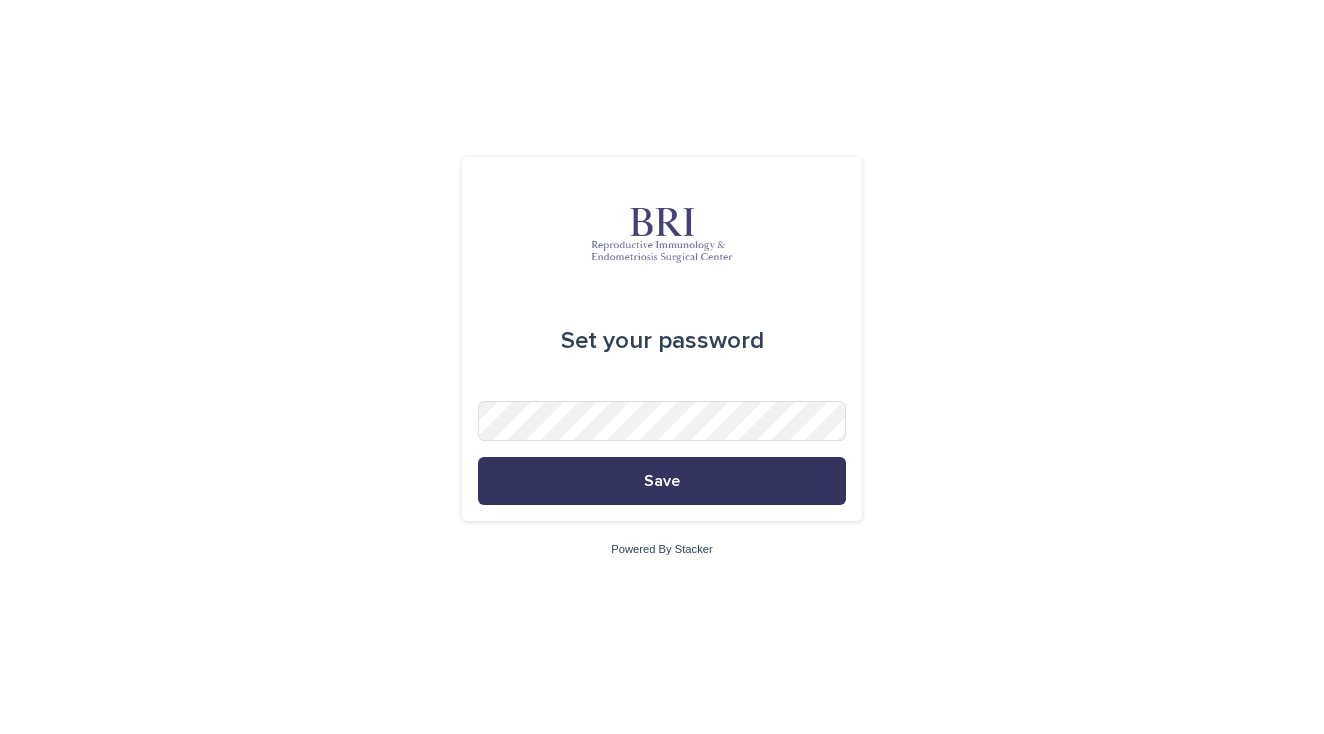 click on "Save" at bounding box center [662, 481] 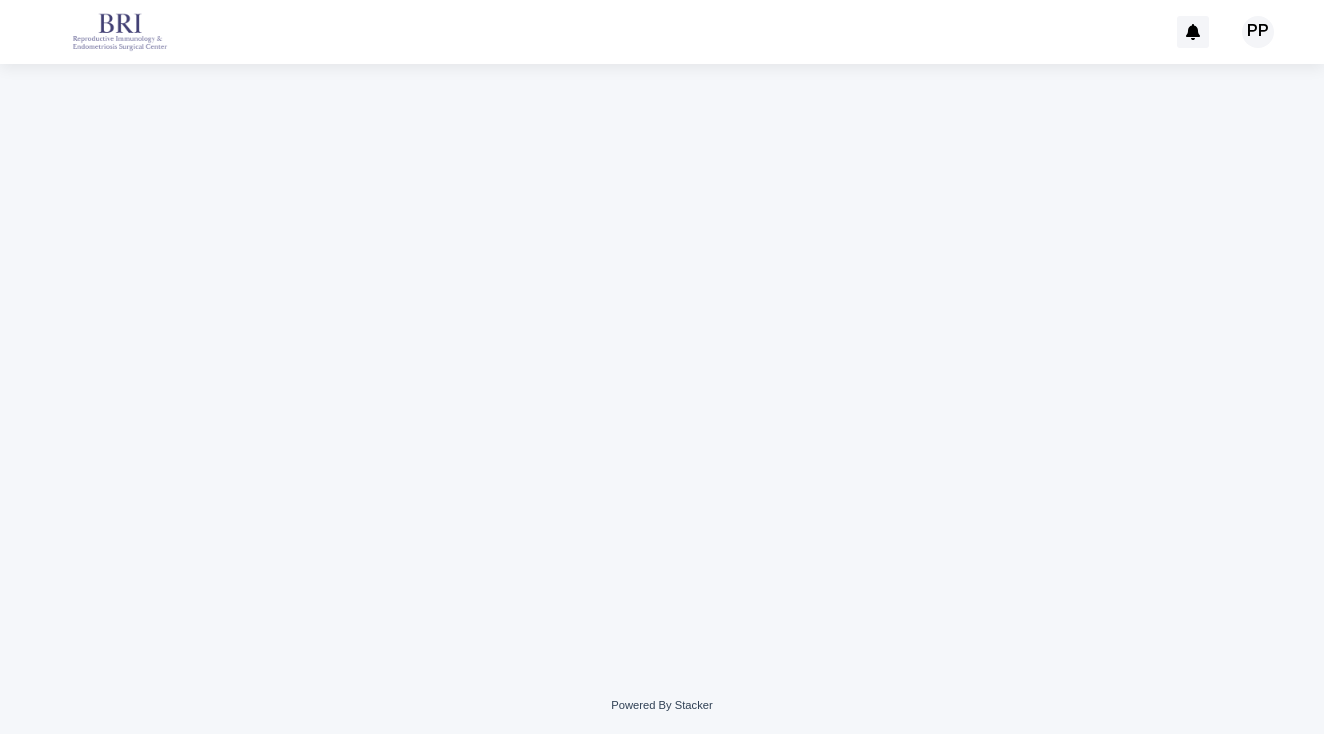 scroll, scrollTop: 0, scrollLeft: 0, axis: both 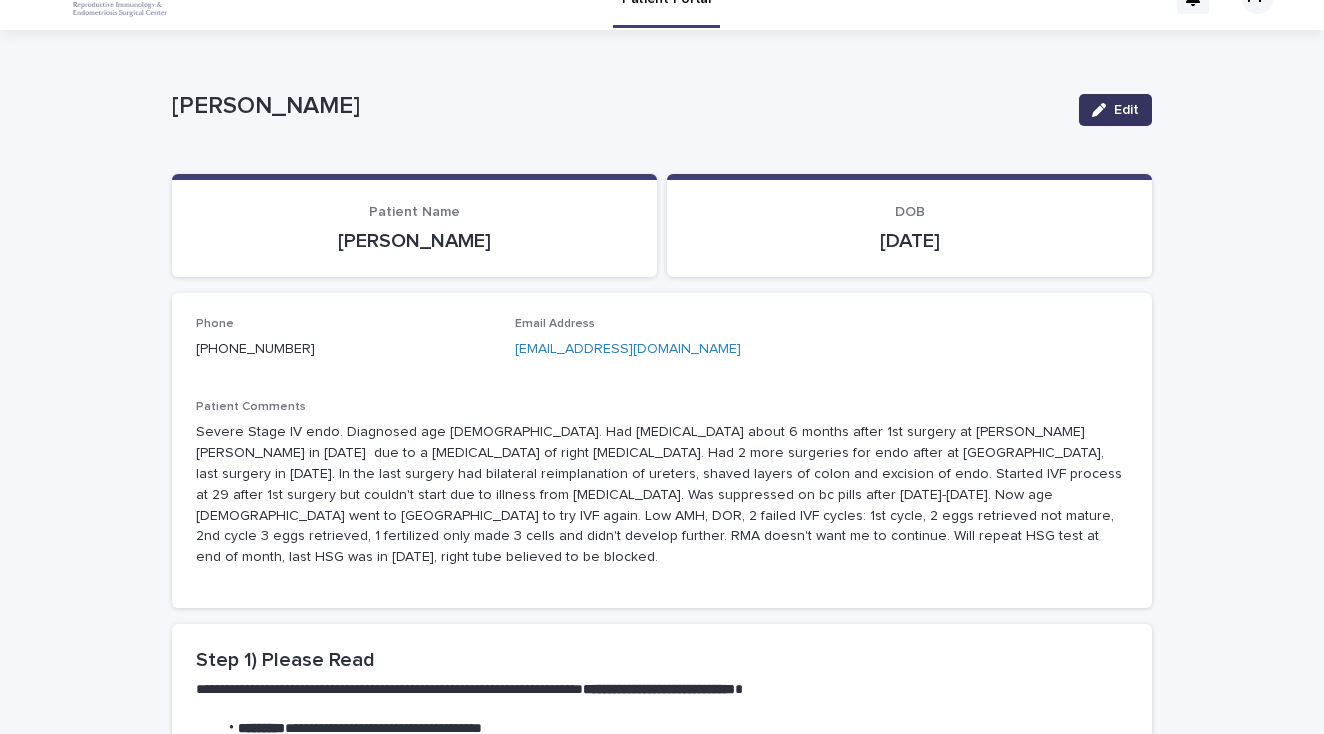 click on "Edit" at bounding box center [1126, 110] 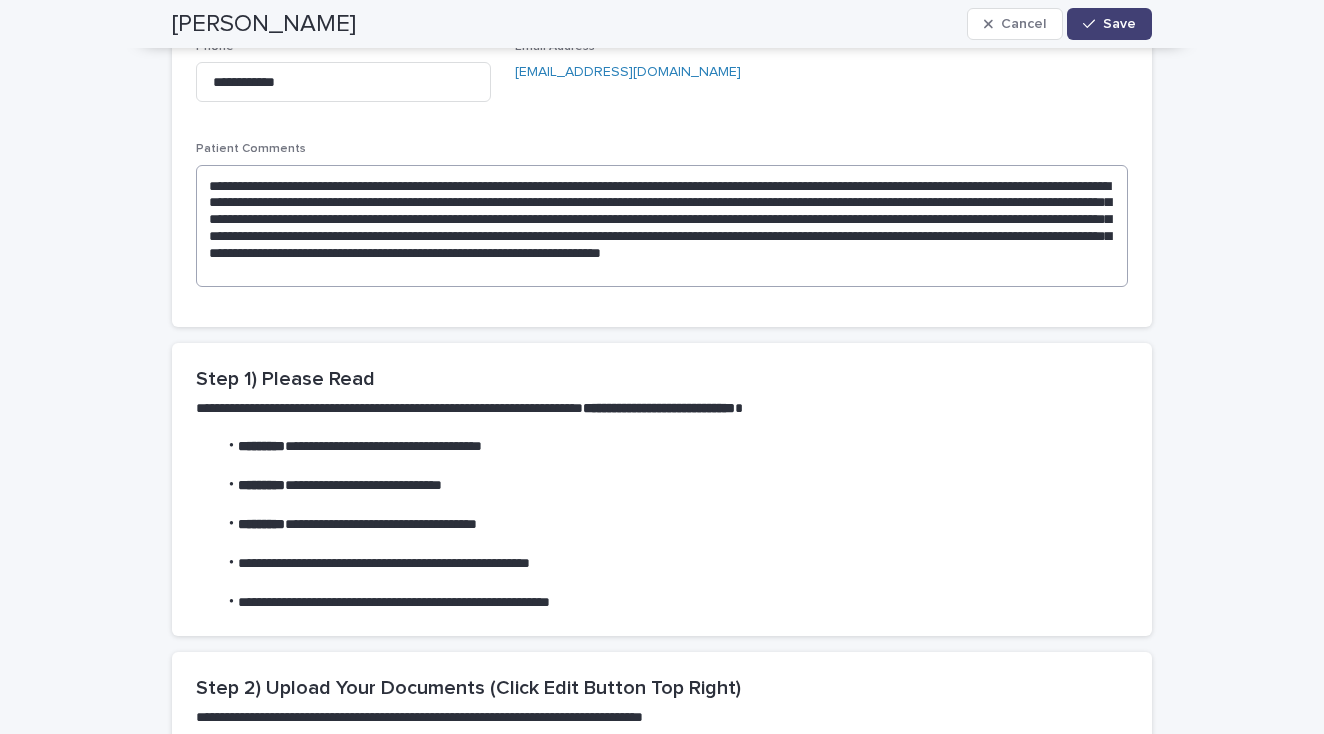 scroll, scrollTop: 315, scrollLeft: 0, axis: vertical 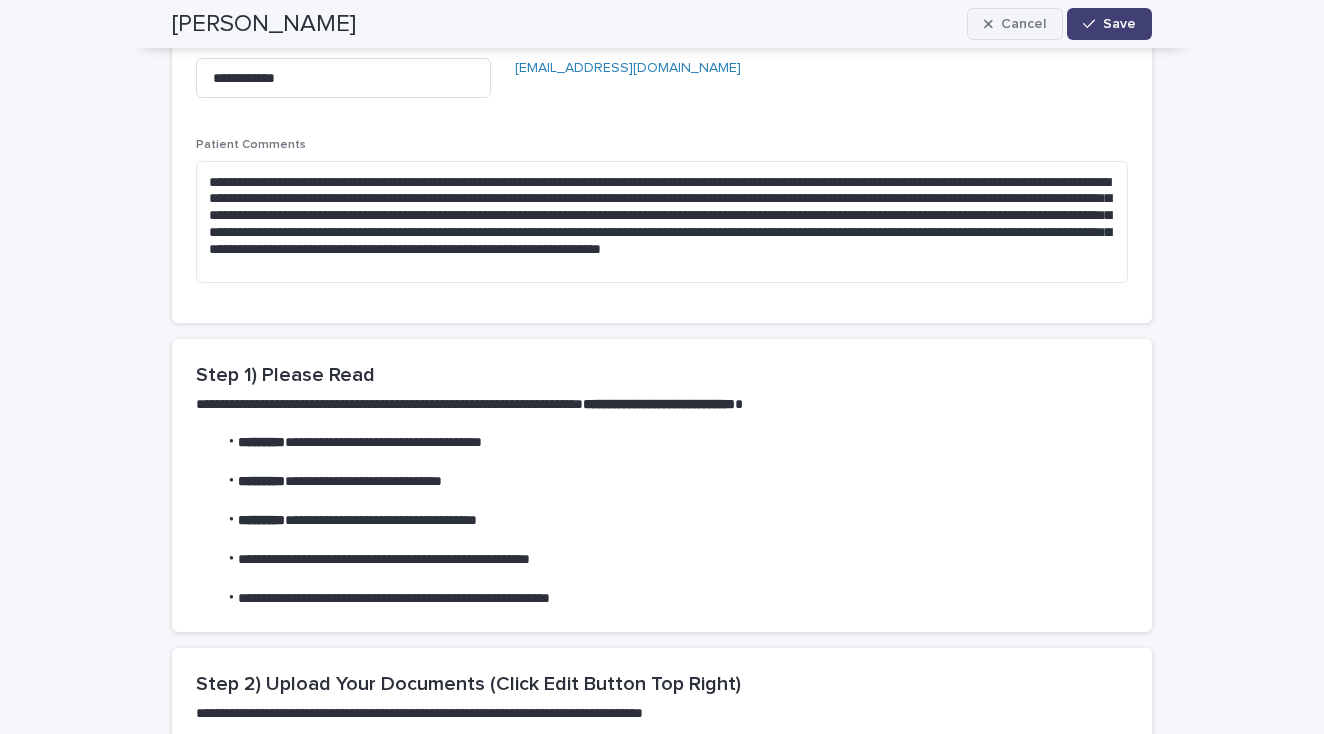click on "Cancel" at bounding box center [1023, 24] 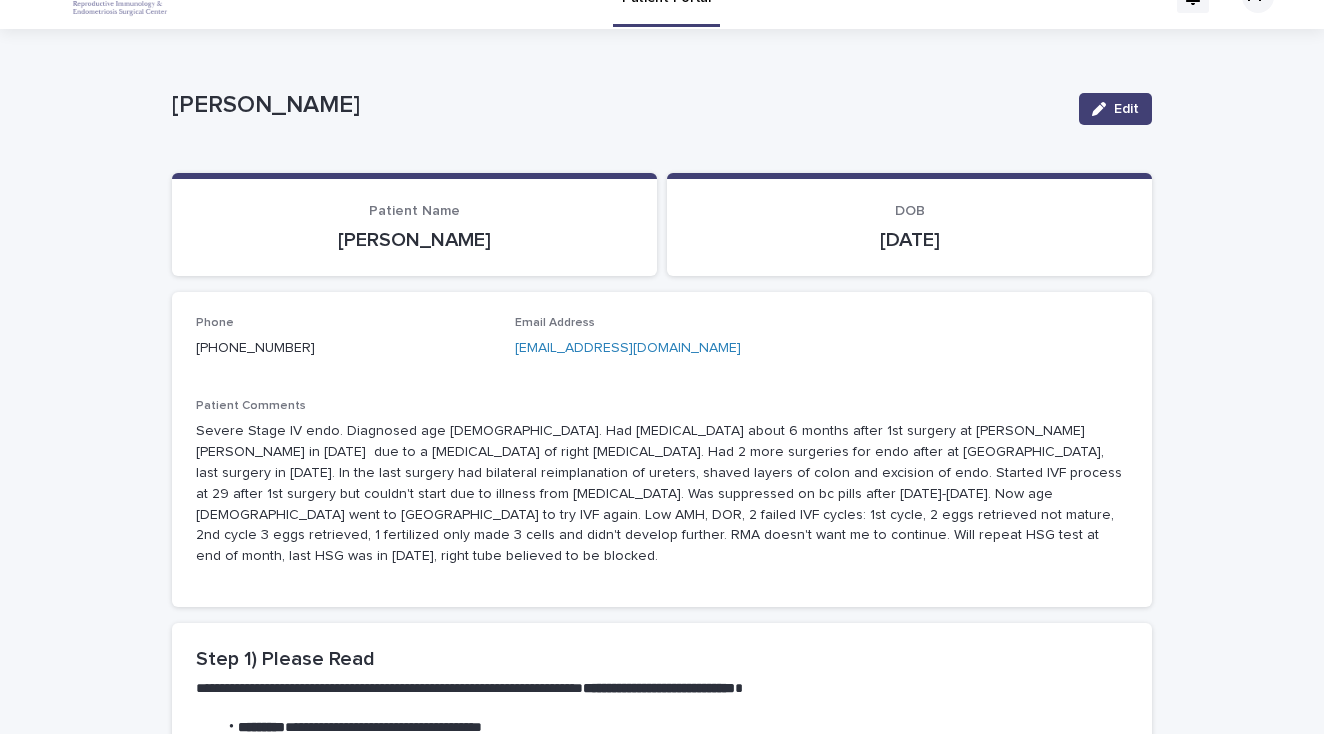 scroll, scrollTop: 36, scrollLeft: 0, axis: vertical 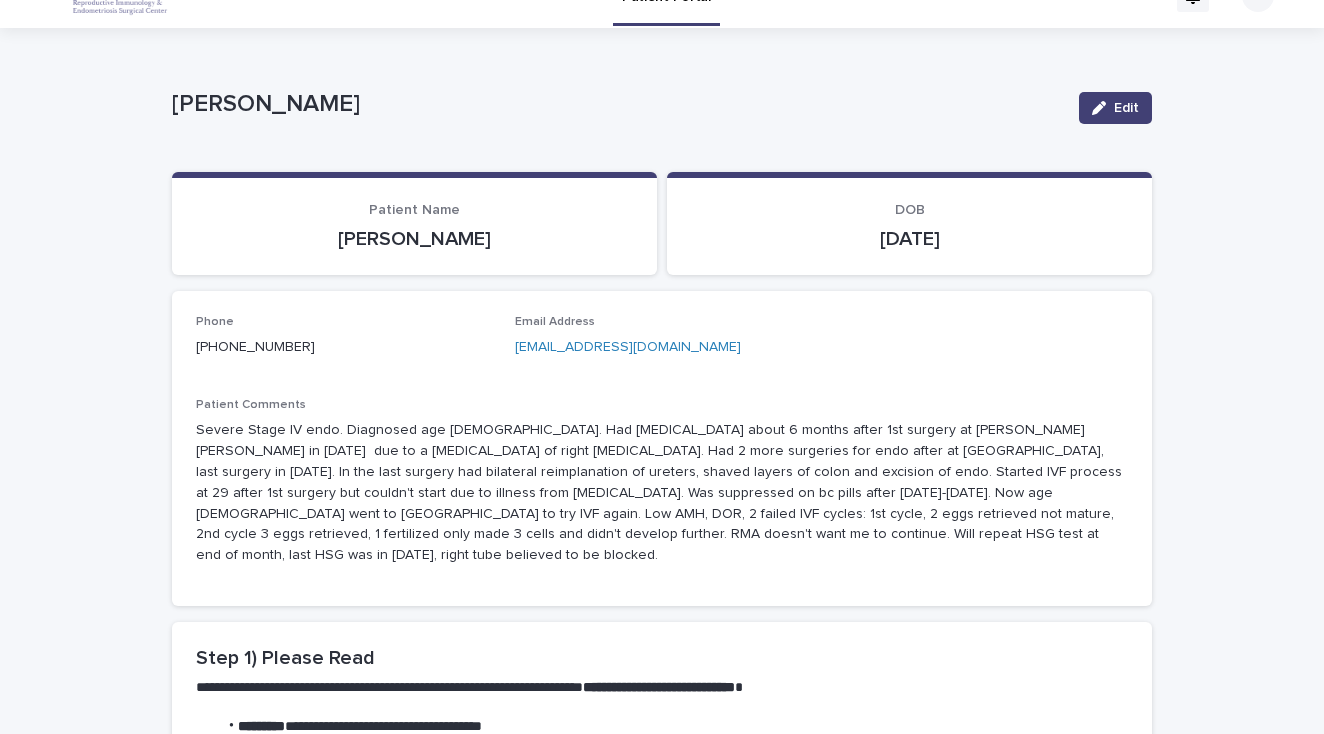 click on "Edit" at bounding box center [1111, 108] 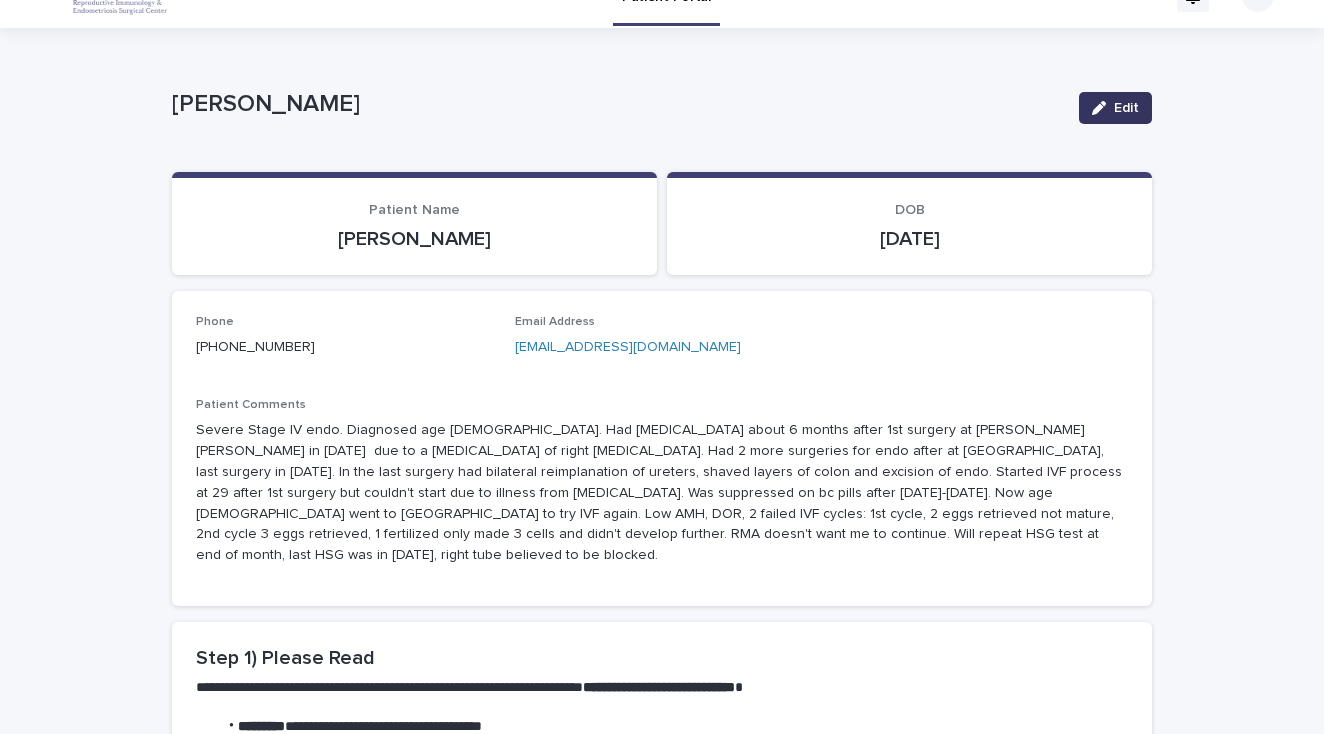 click on "Edit" at bounding box center [1115, 108] 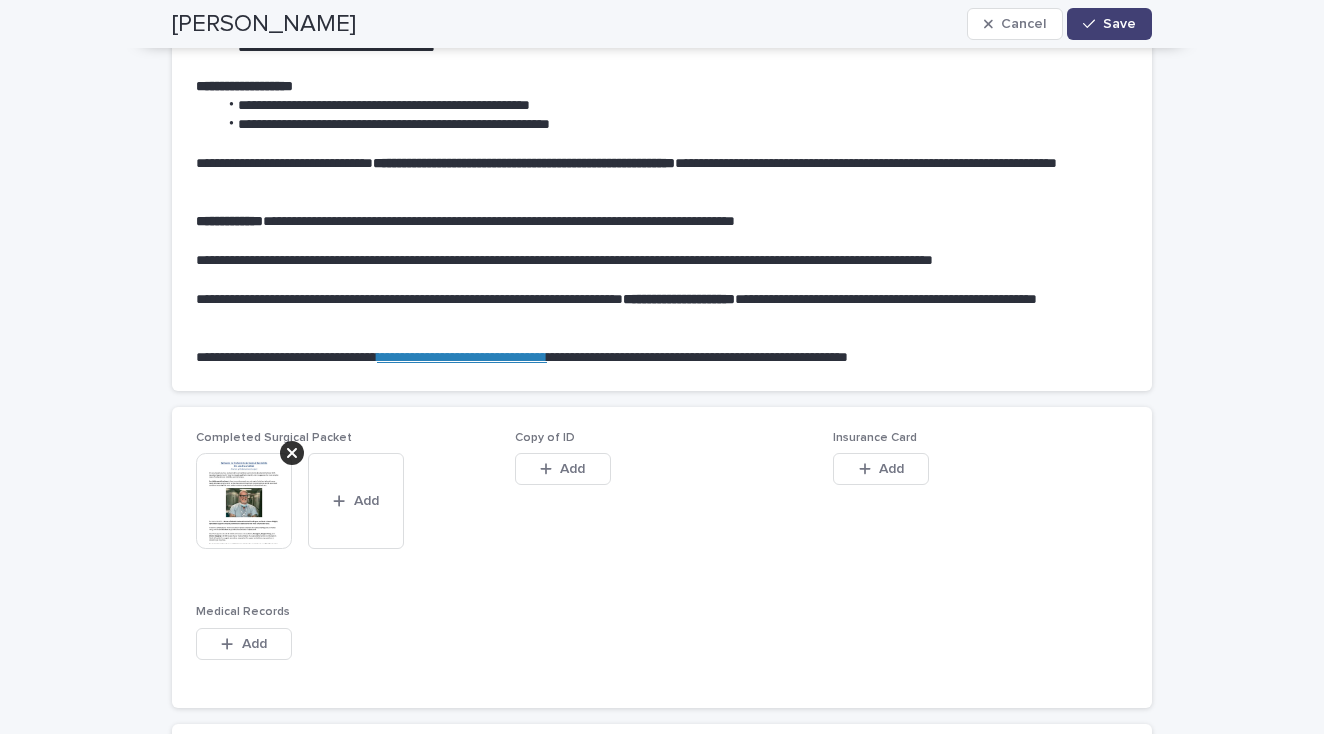 scroll, scrollTop: 1098, scrollLeft: 0, axis: vertical 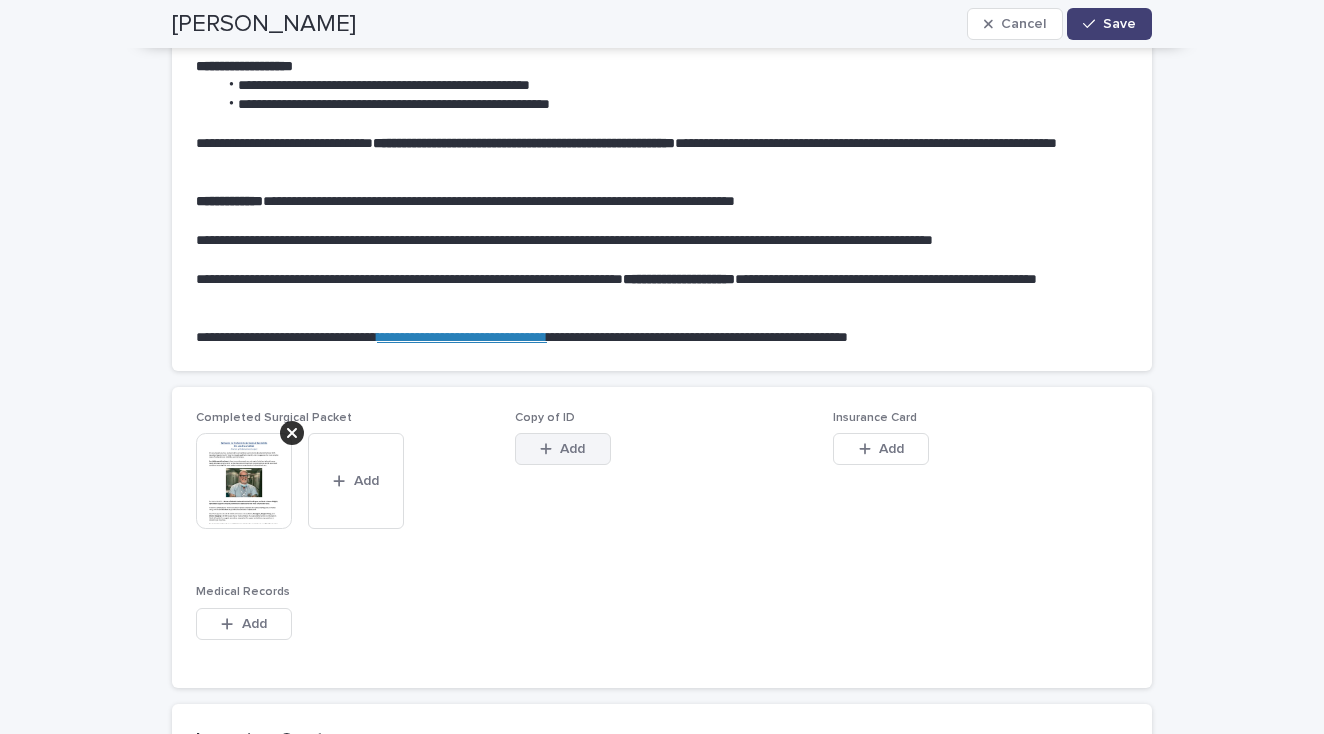 click on "Add" at bounding box center (572, 449) 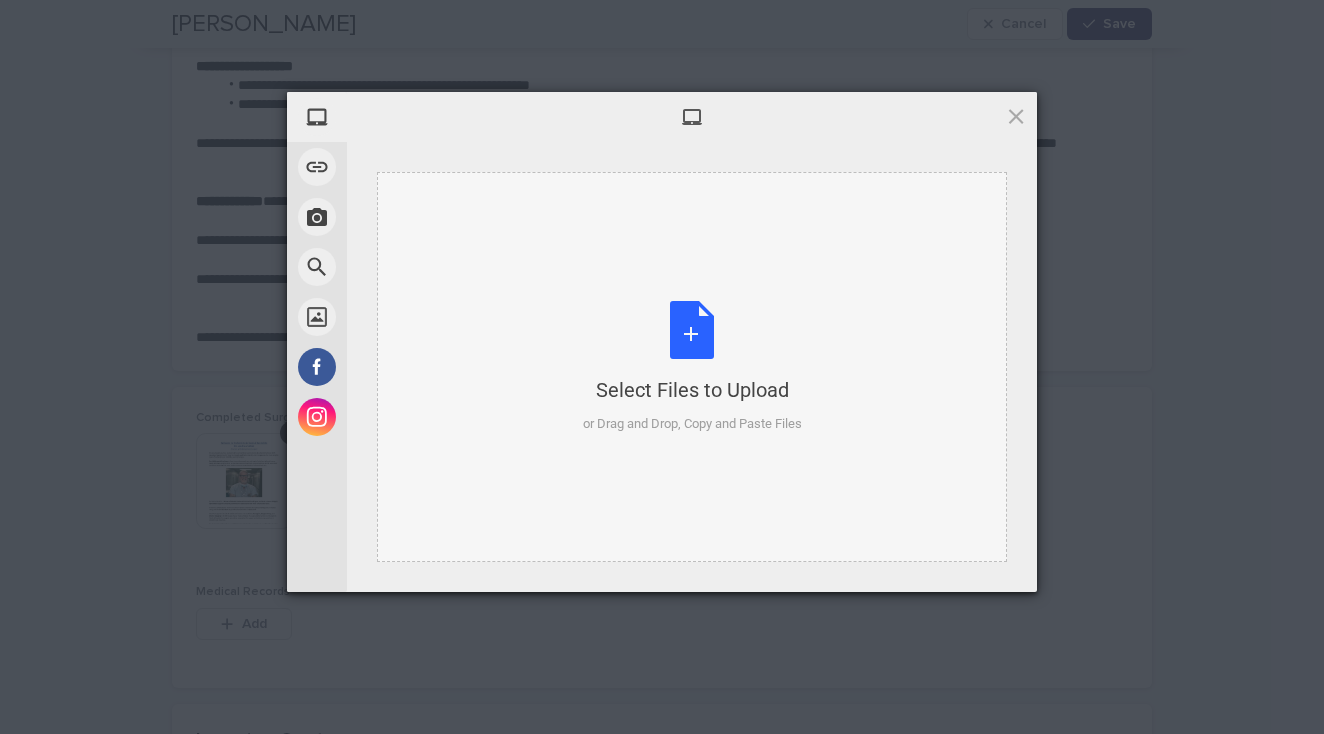 click on "Select Files to Upload
or Drag and Drop, Copy and Paste Files" at bounding box center (692, 367) 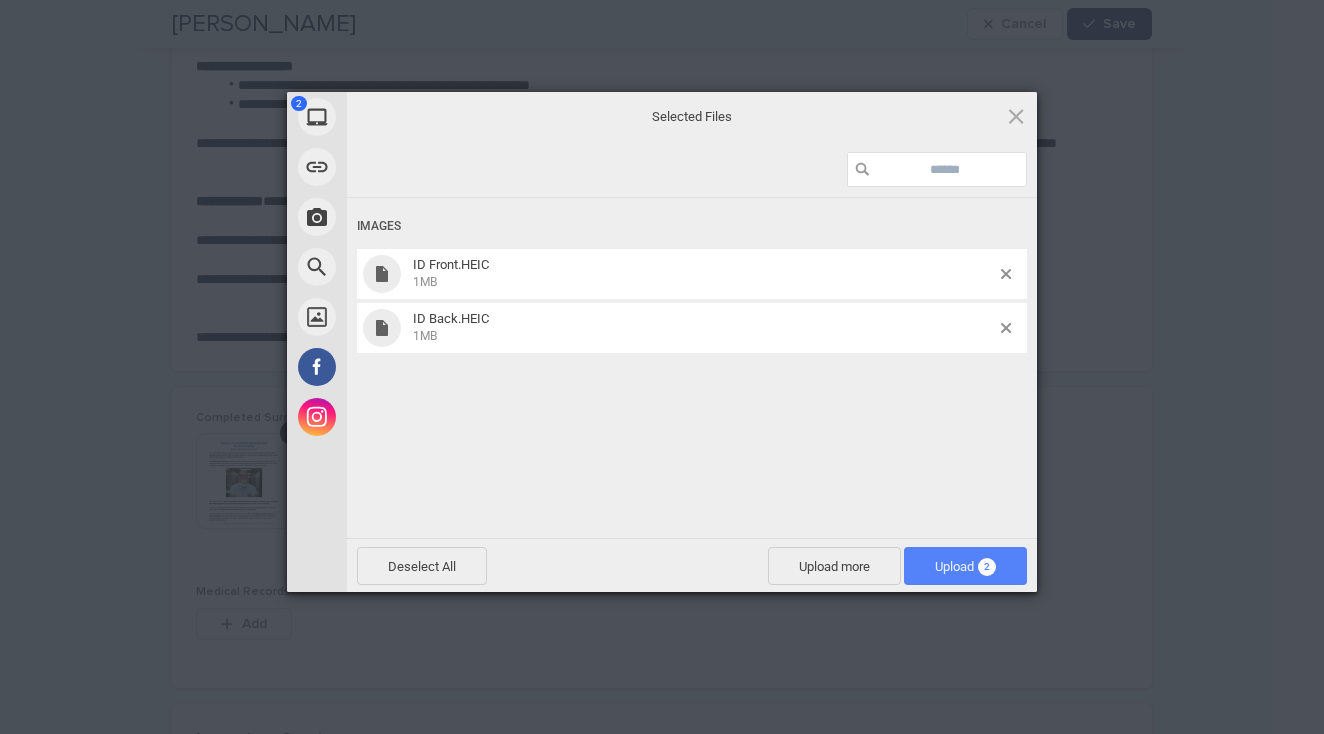 click on "Upload
2" at bounding box center [965, 566] 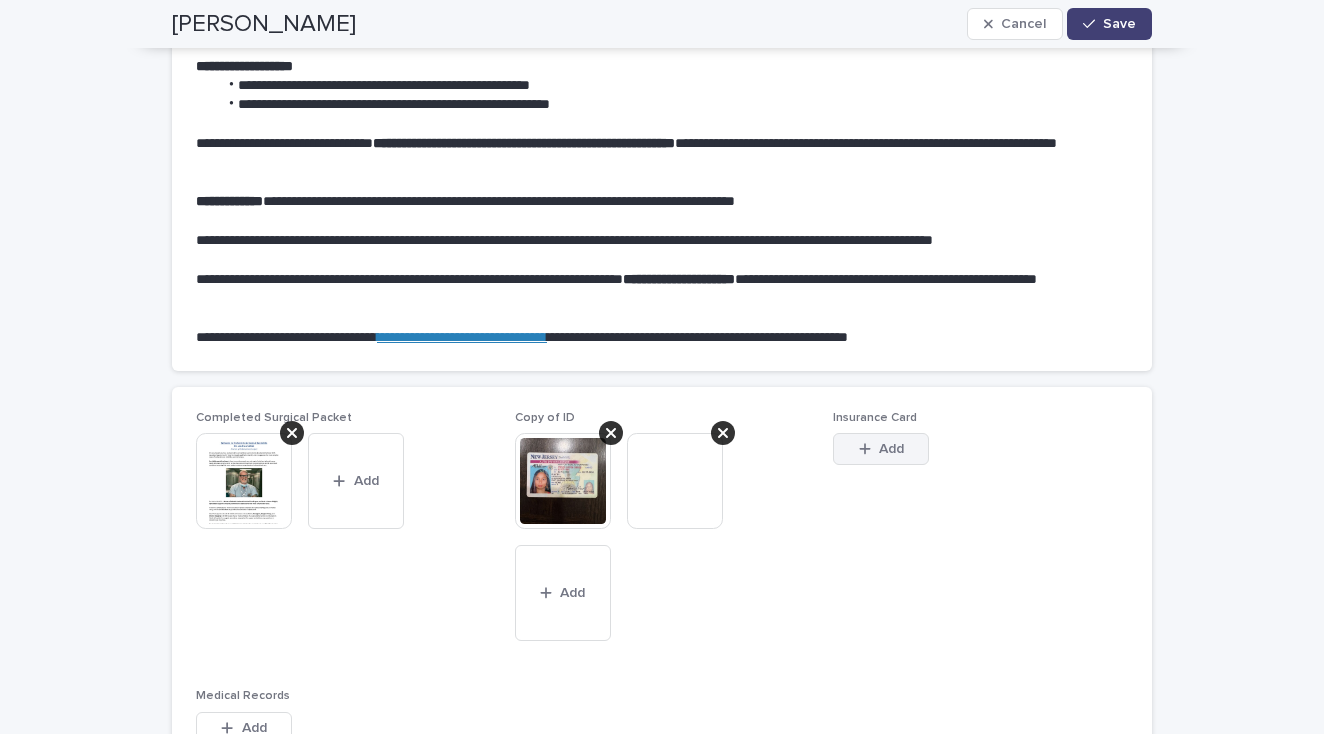click on "Add" at bounding box center [891, 449] 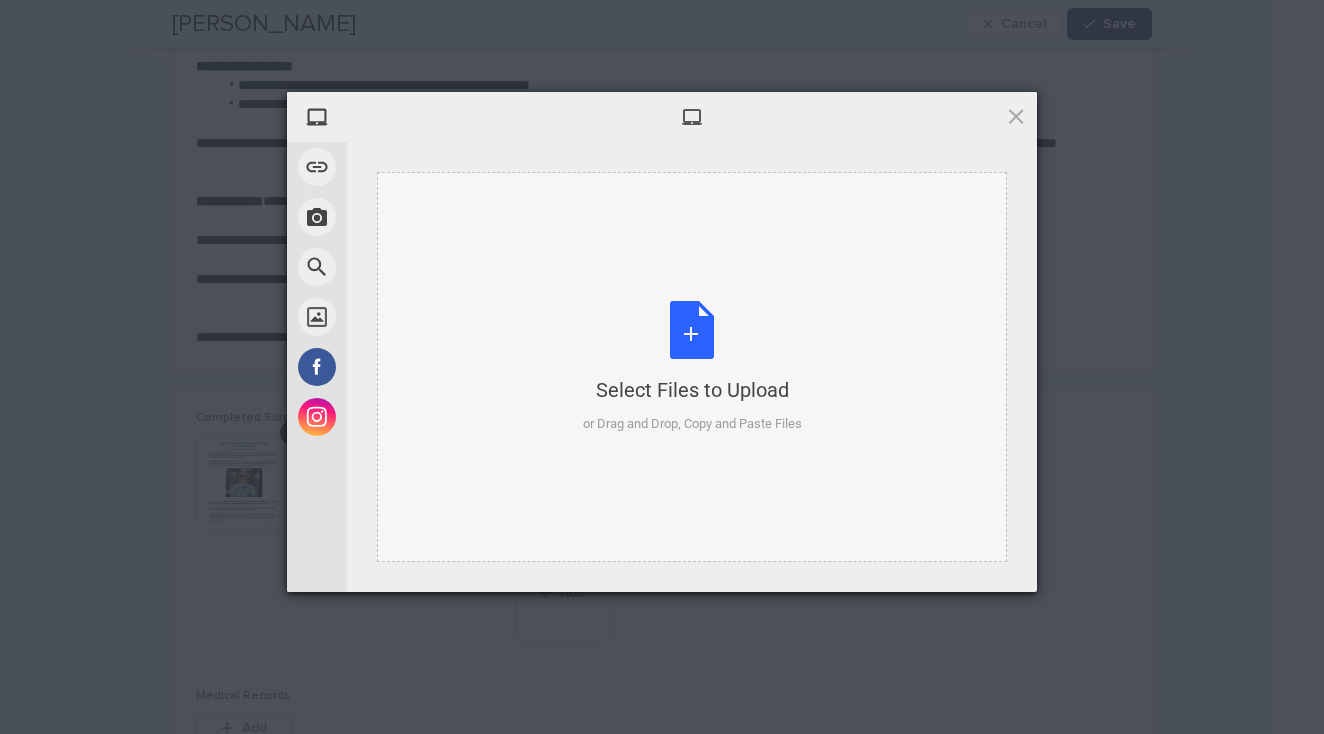 click on "or Drag and Drop, Copy and Paste Files" at bounding box center [692, 424] 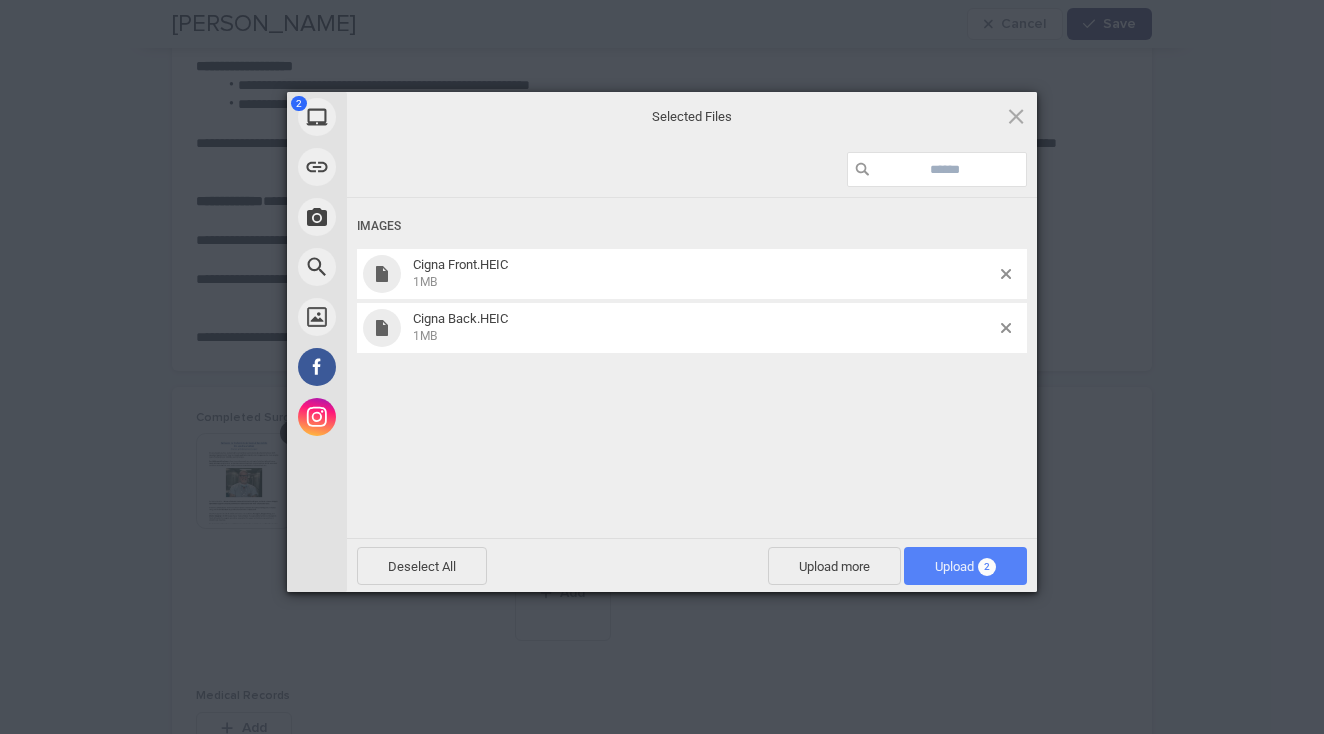 click on "Upload
2" at bounding box center [965, 566] 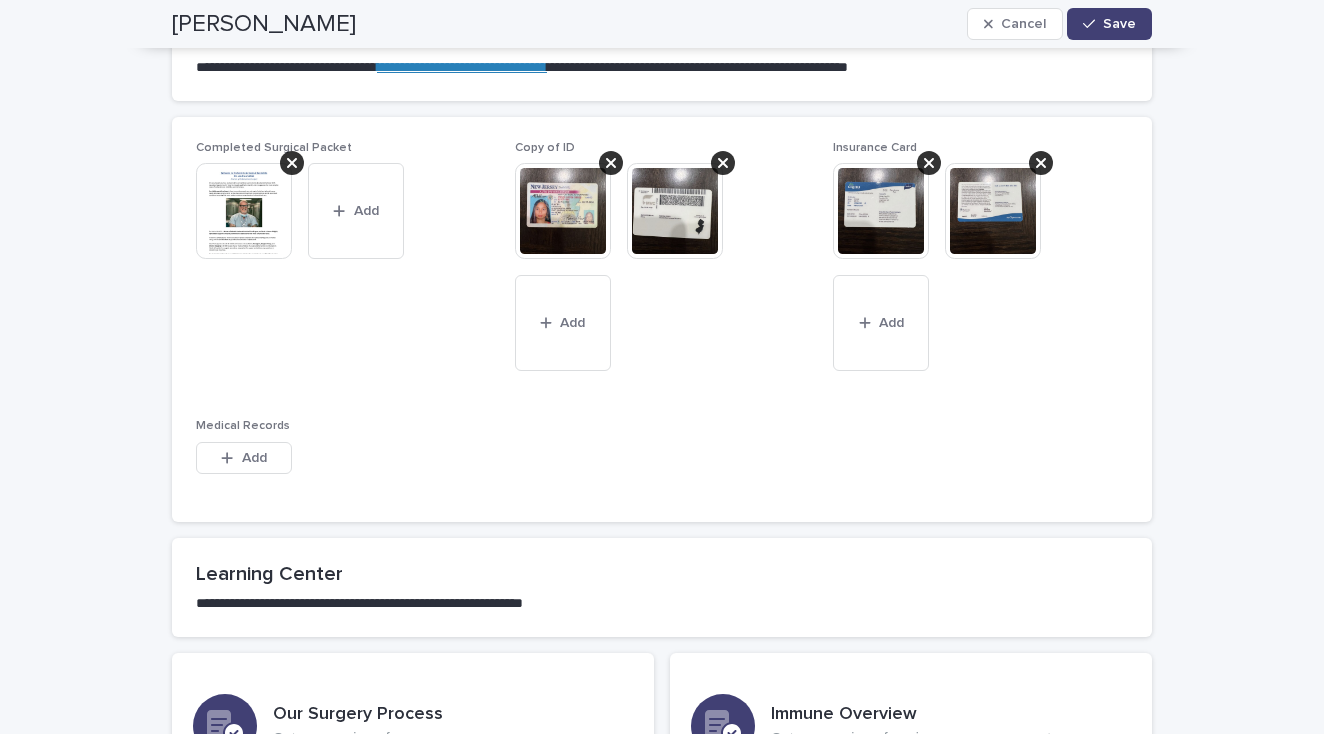 scroll, scrollTop: 1379, scrollLeft: 0, axis: vertical 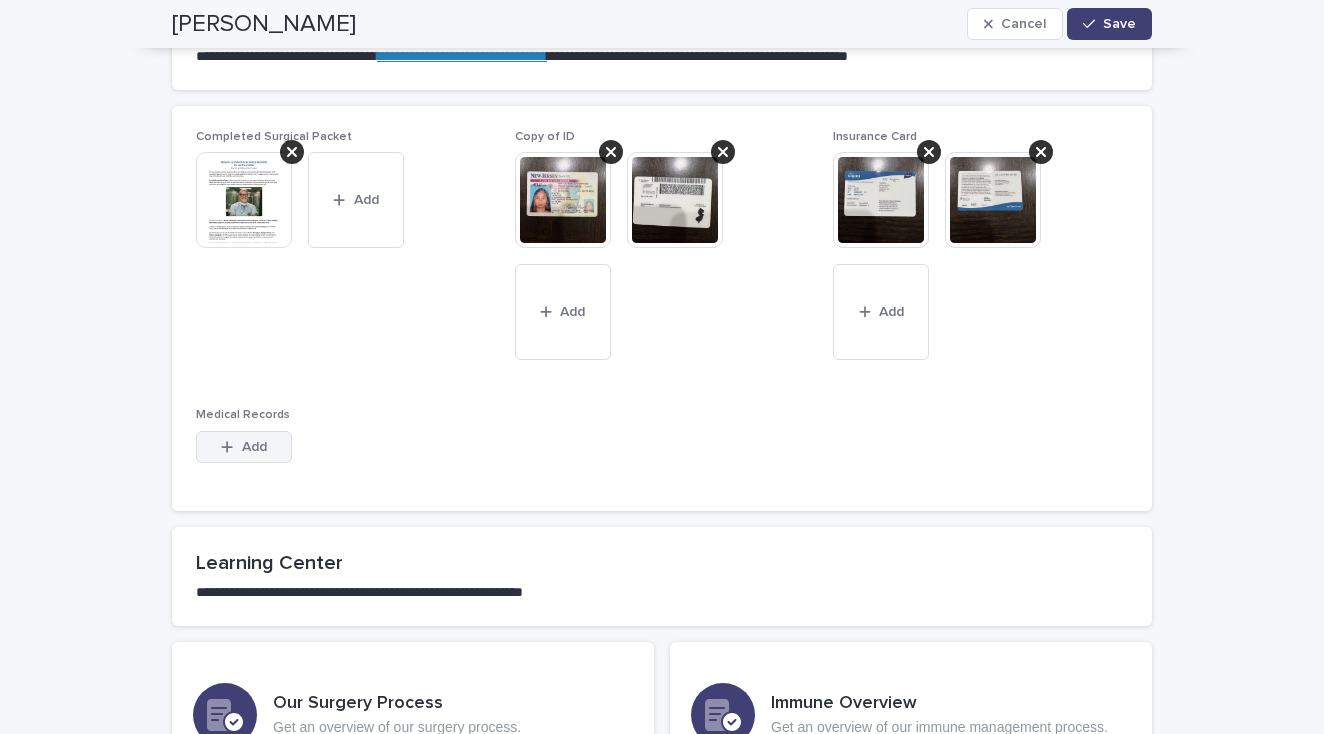 click on "Add" at bounding box center (254, 447) 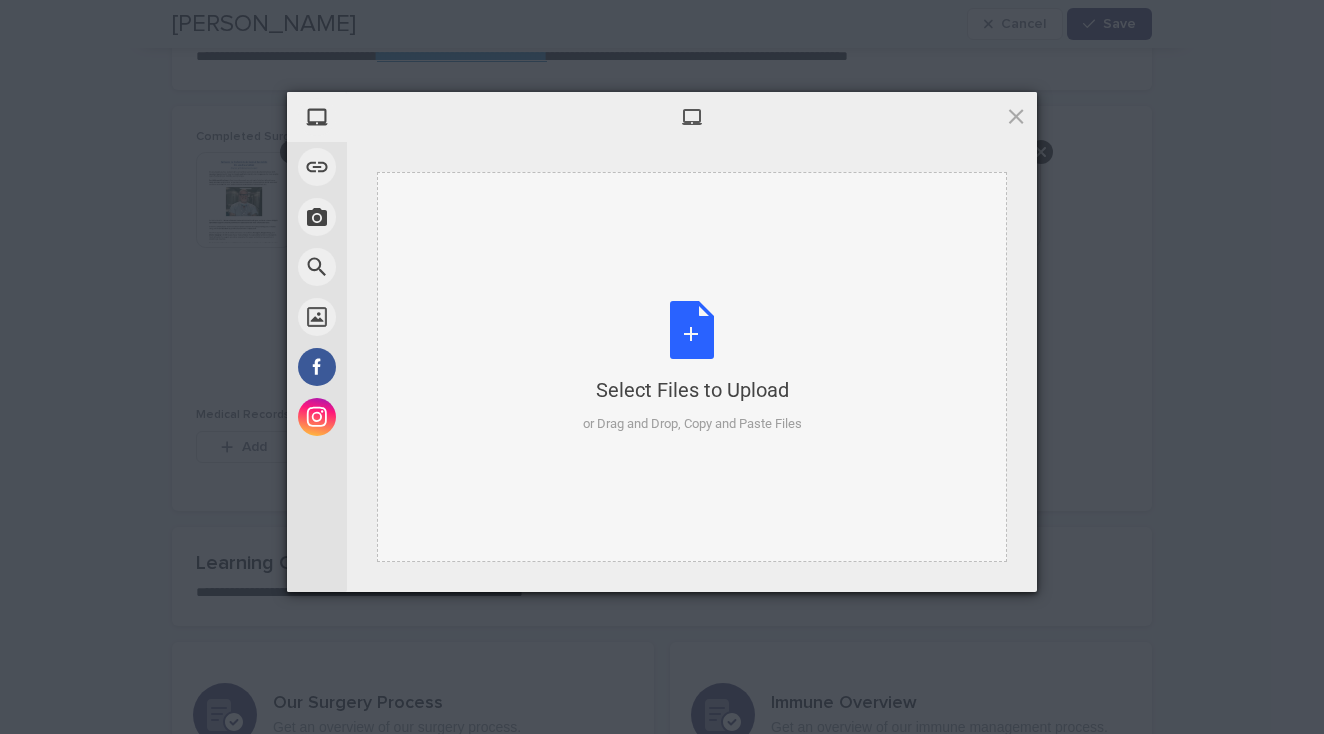 click on "Select Files to Upload
or Drag and Drop, Copy and Paste Files" at bounding box center (692, 367) 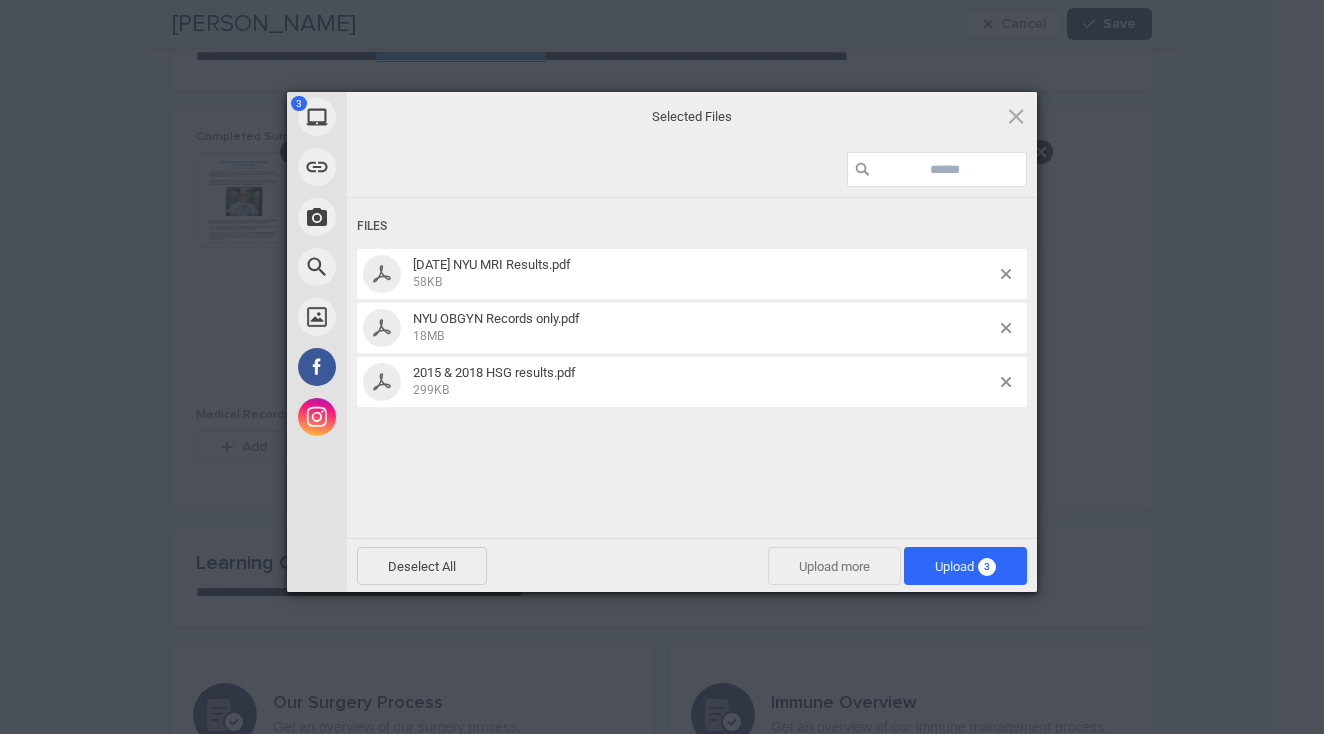 click on "Upload more" at bounding box center [834, 566] 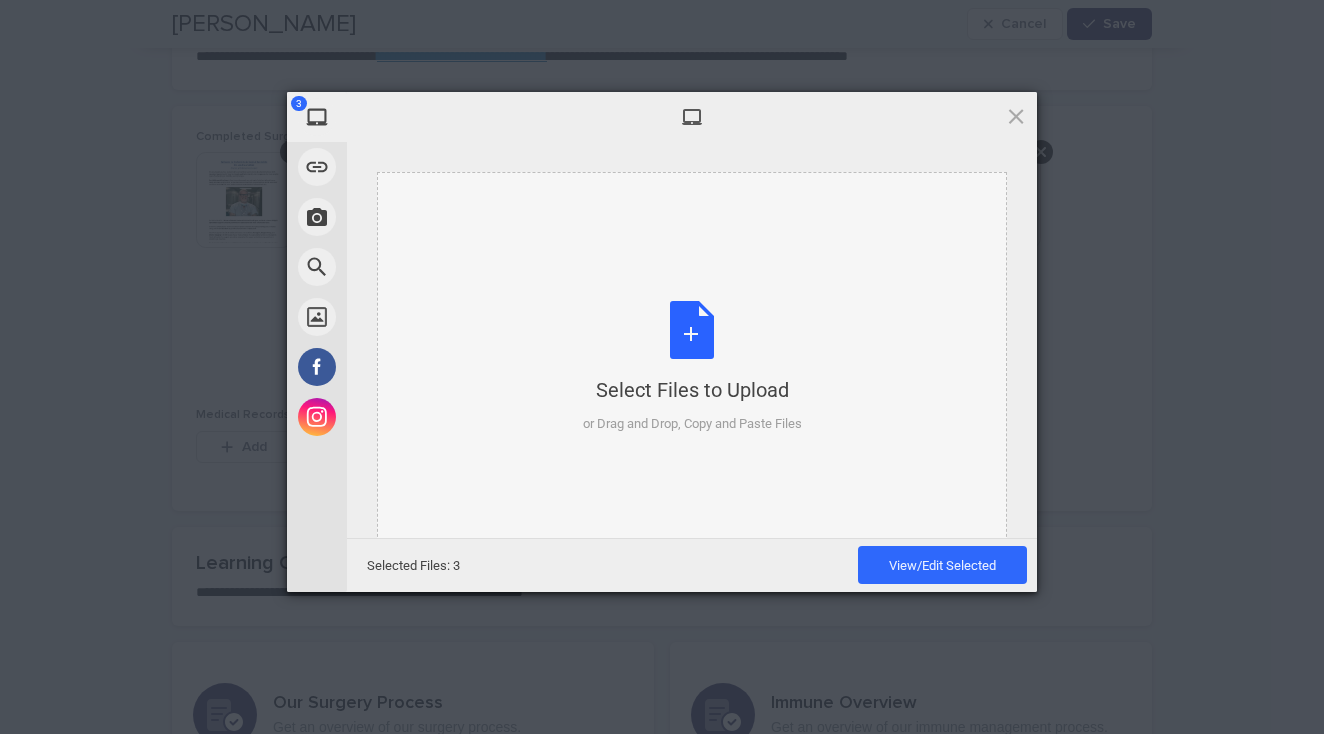 click on "Select Files to Upload
or Drag and Drop, Copy and Paste Files" at bounding box center [692, 367] 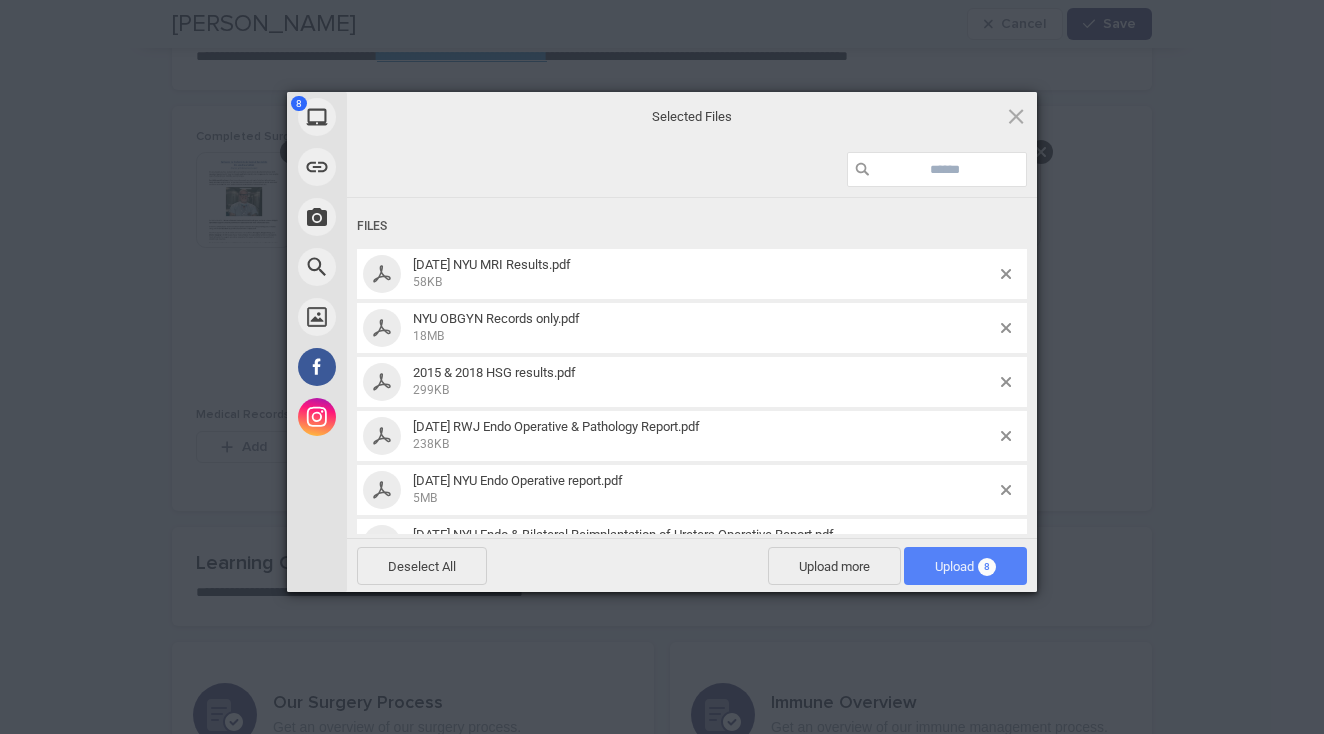 click on "Upload
8" at bounding box center (965, 566) 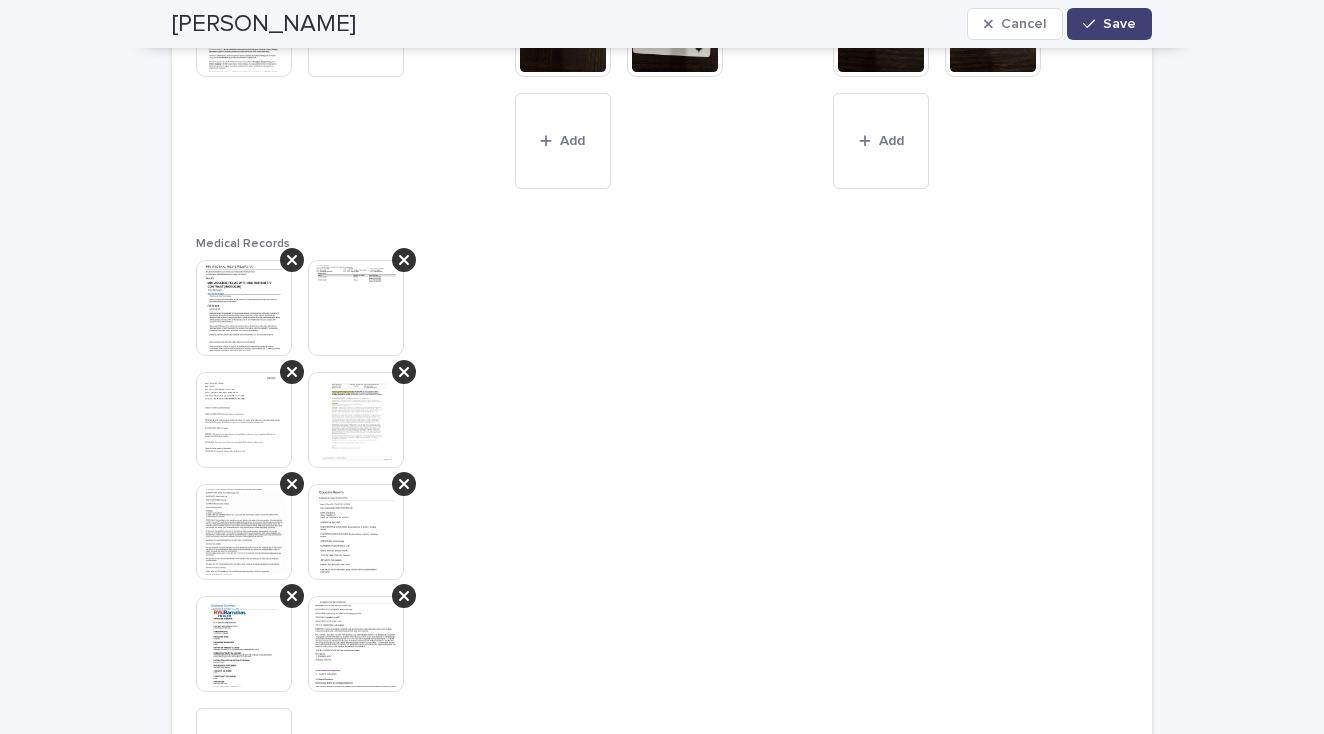 scroll, scrollTop: 1547, scrollLeft: 0, axis: vertical 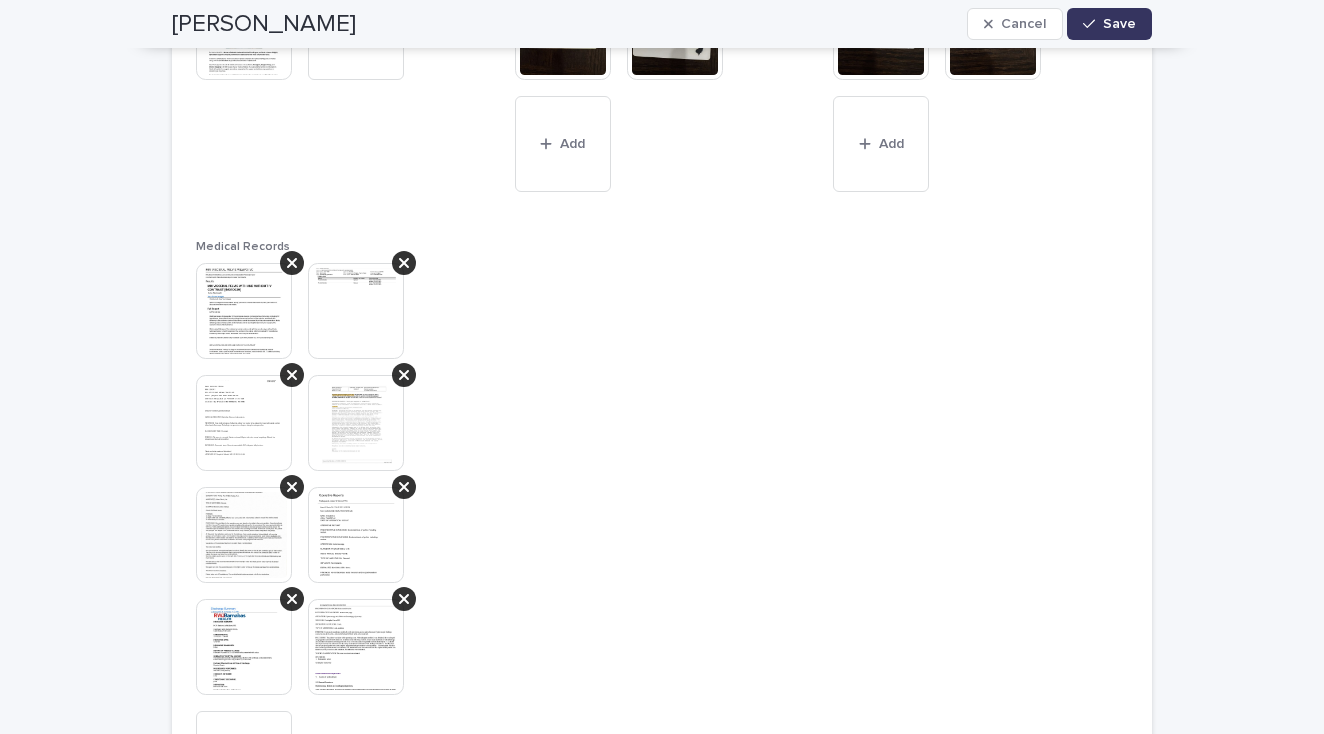click on "Save" at bounding box center (1119, 24) 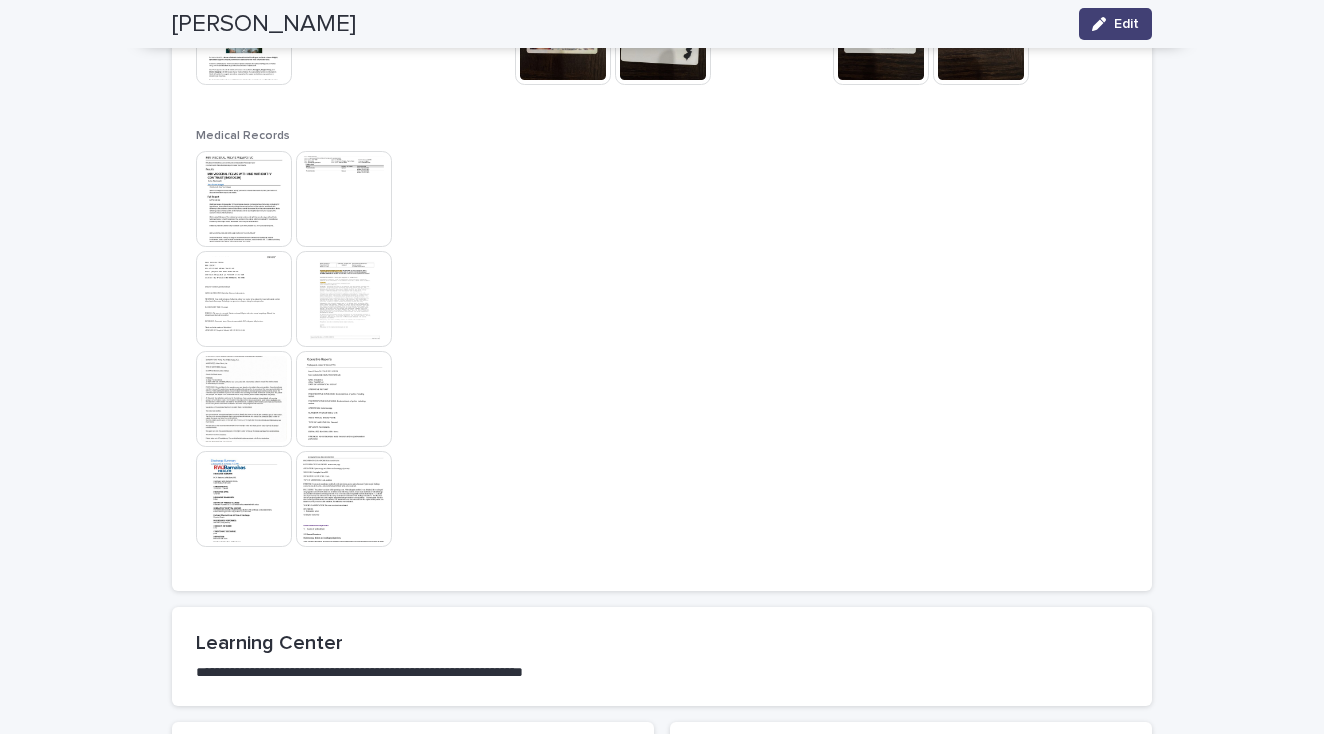 click at bounding box center (244, 199) 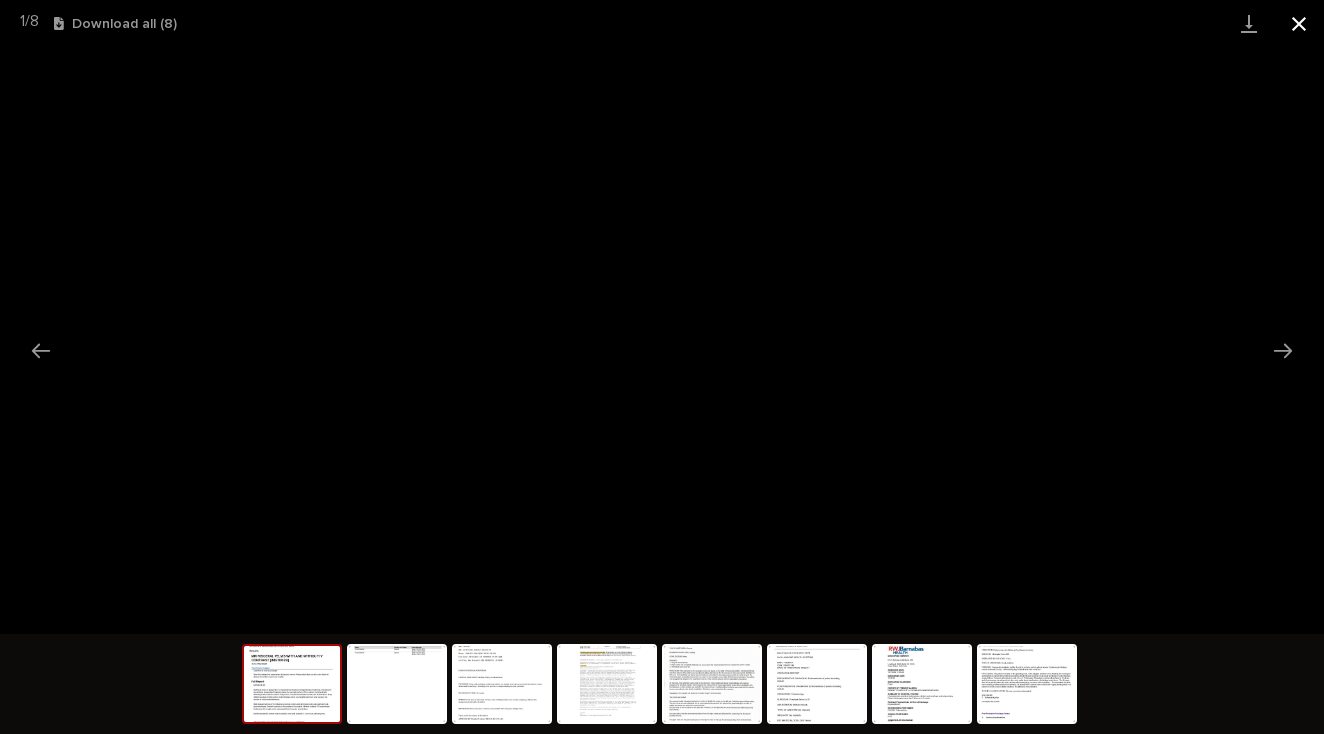 click at bounding box center (1299, 23) 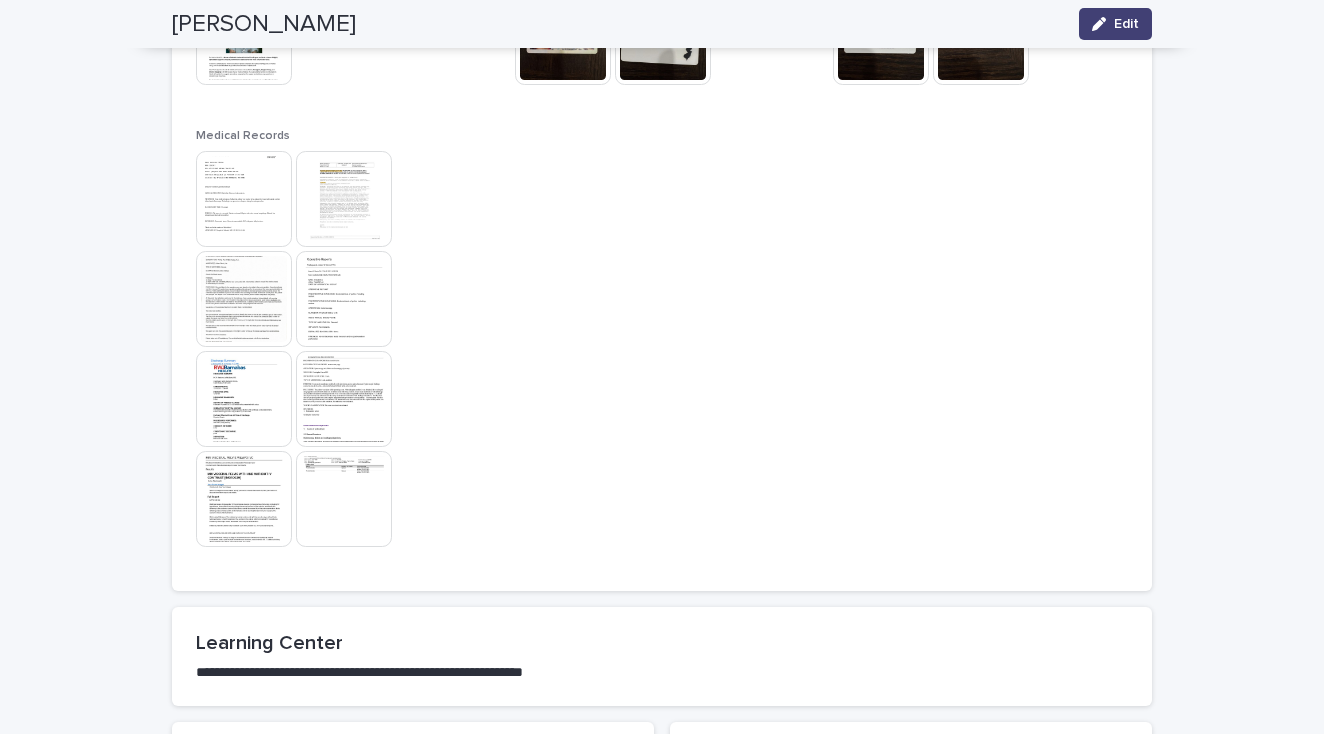 click at bounding box center [344, 199] 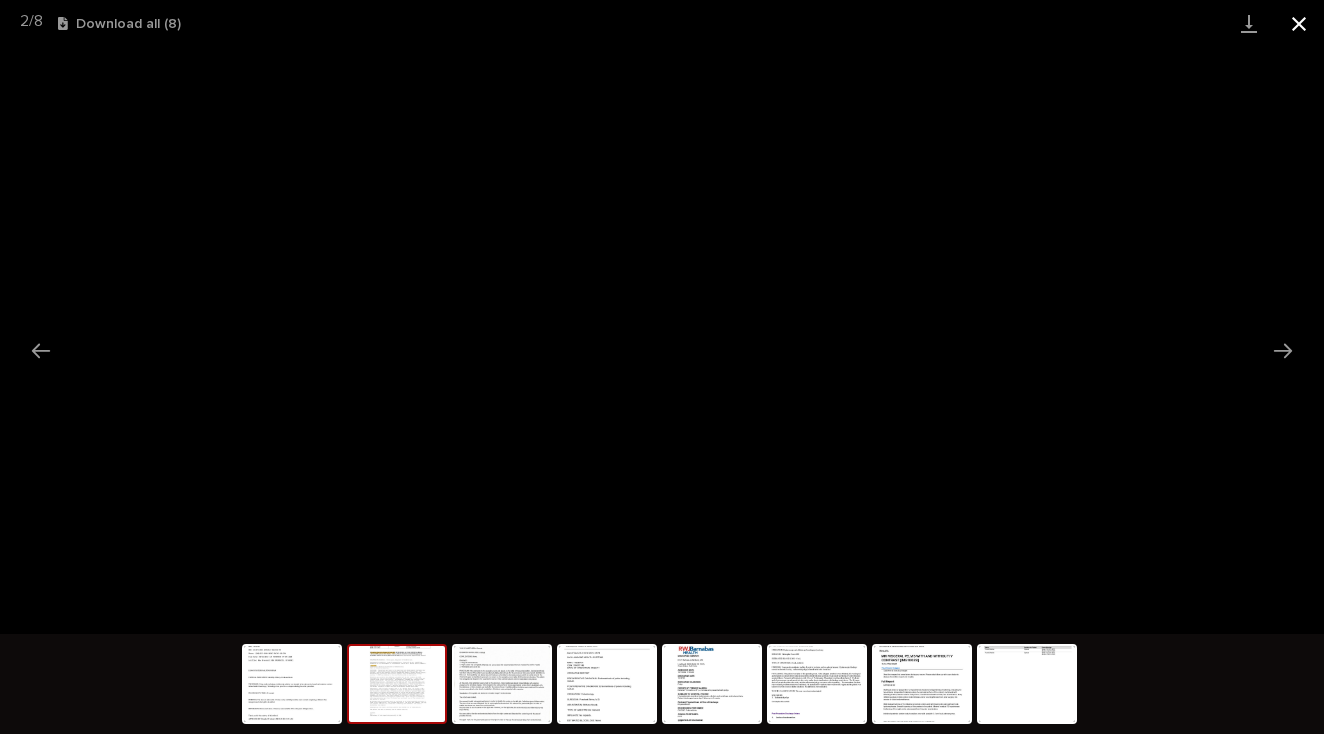 click at bounding box center (1299, 23) 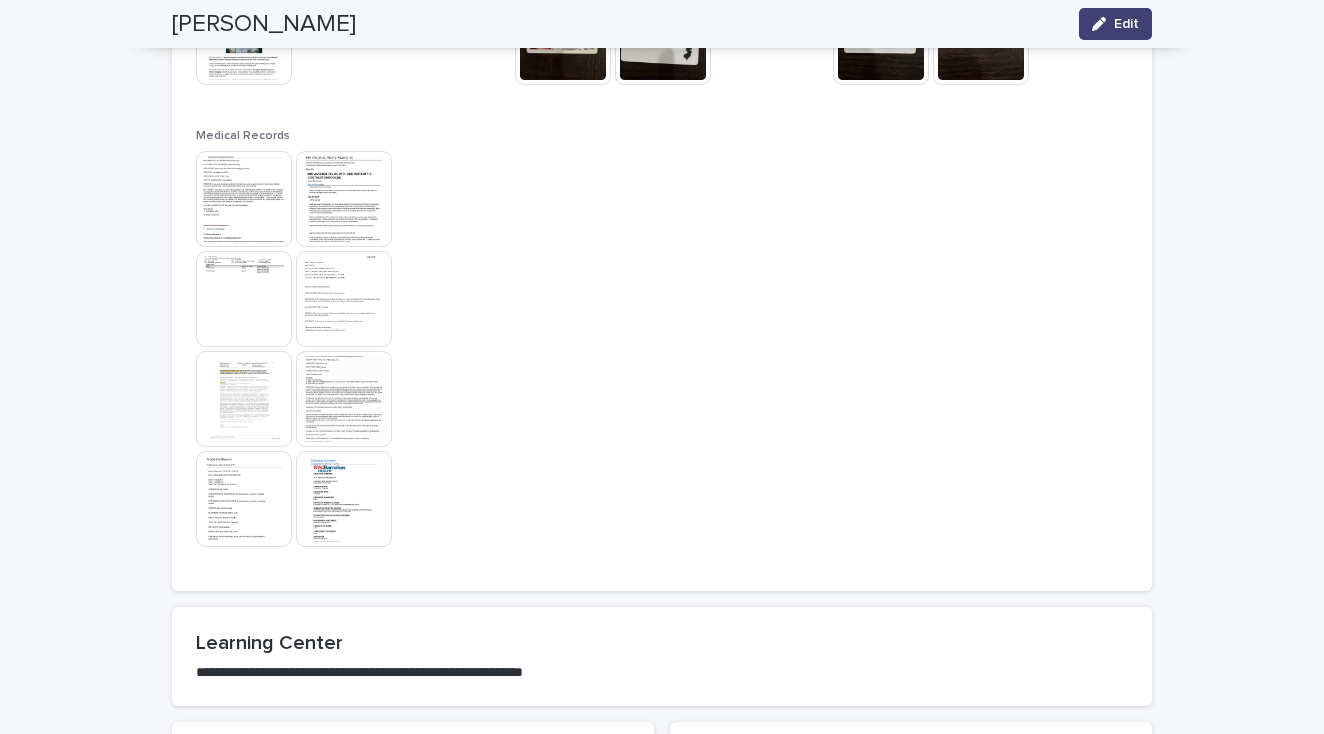click at bounding box center [244, 299] 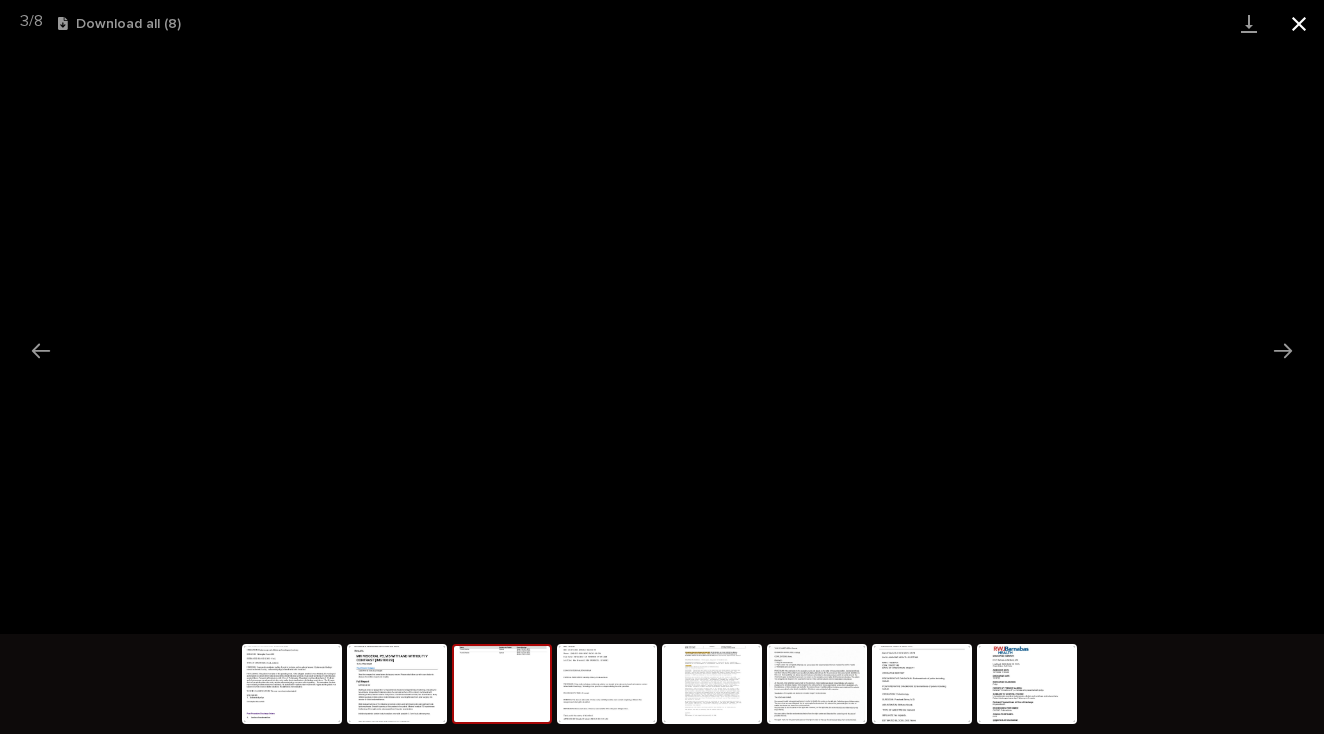 click at bounding box center [1299, 23] 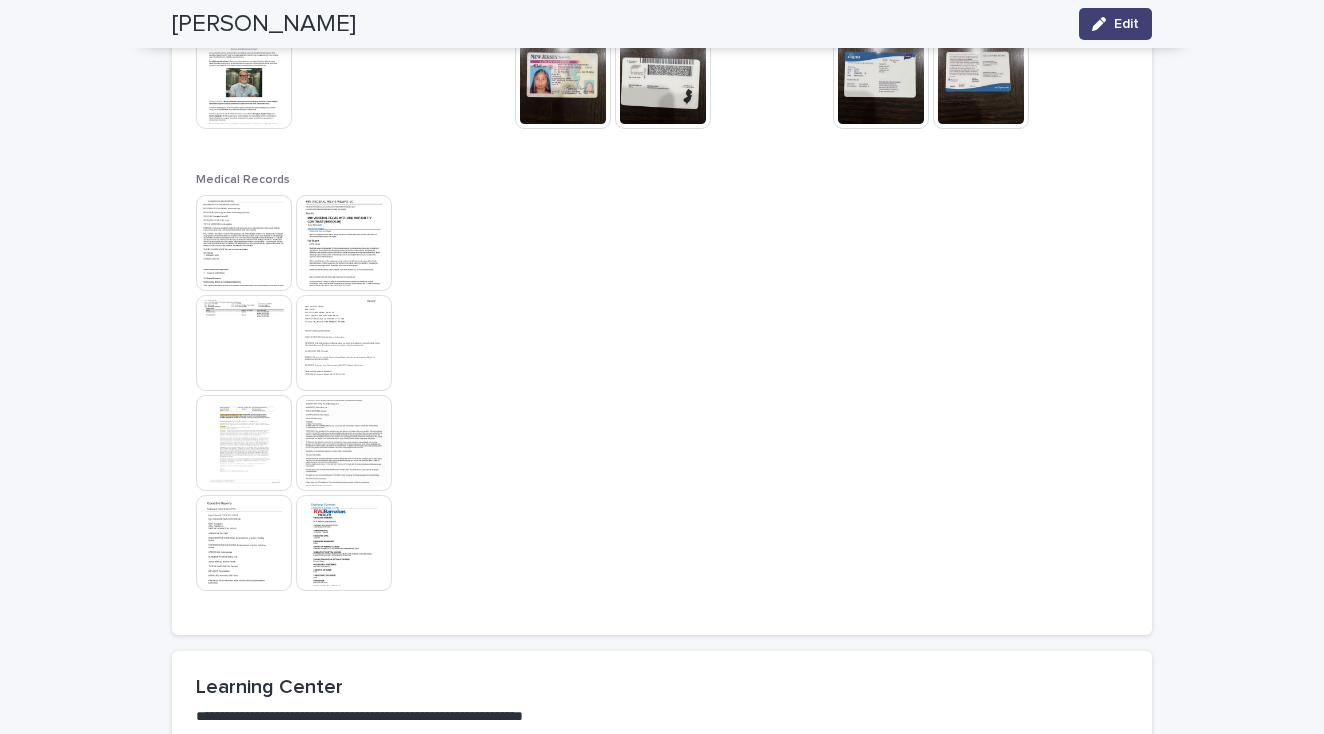 scroll, scrollTop: 1489, scrollLeft: 0, axis: vertical 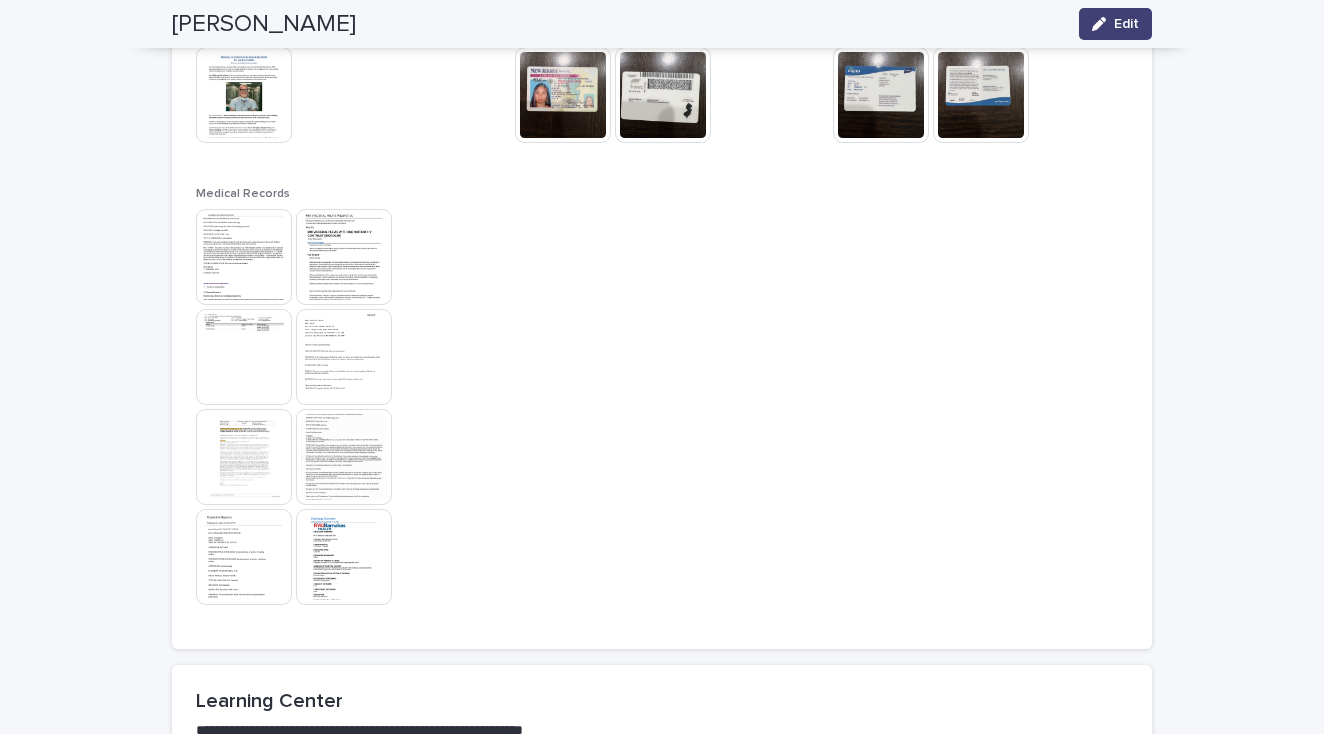 click at bounding box center [344, 357] 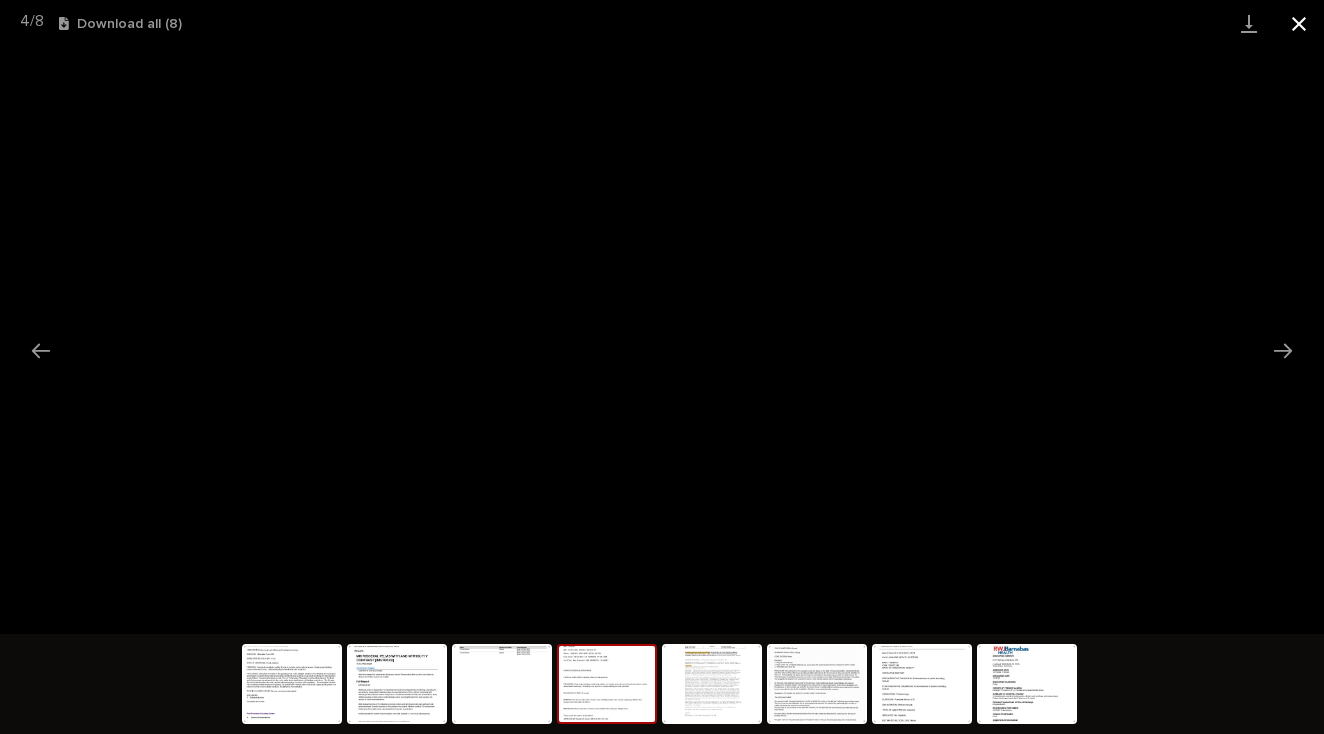 click at bounding box center (1299, 23) 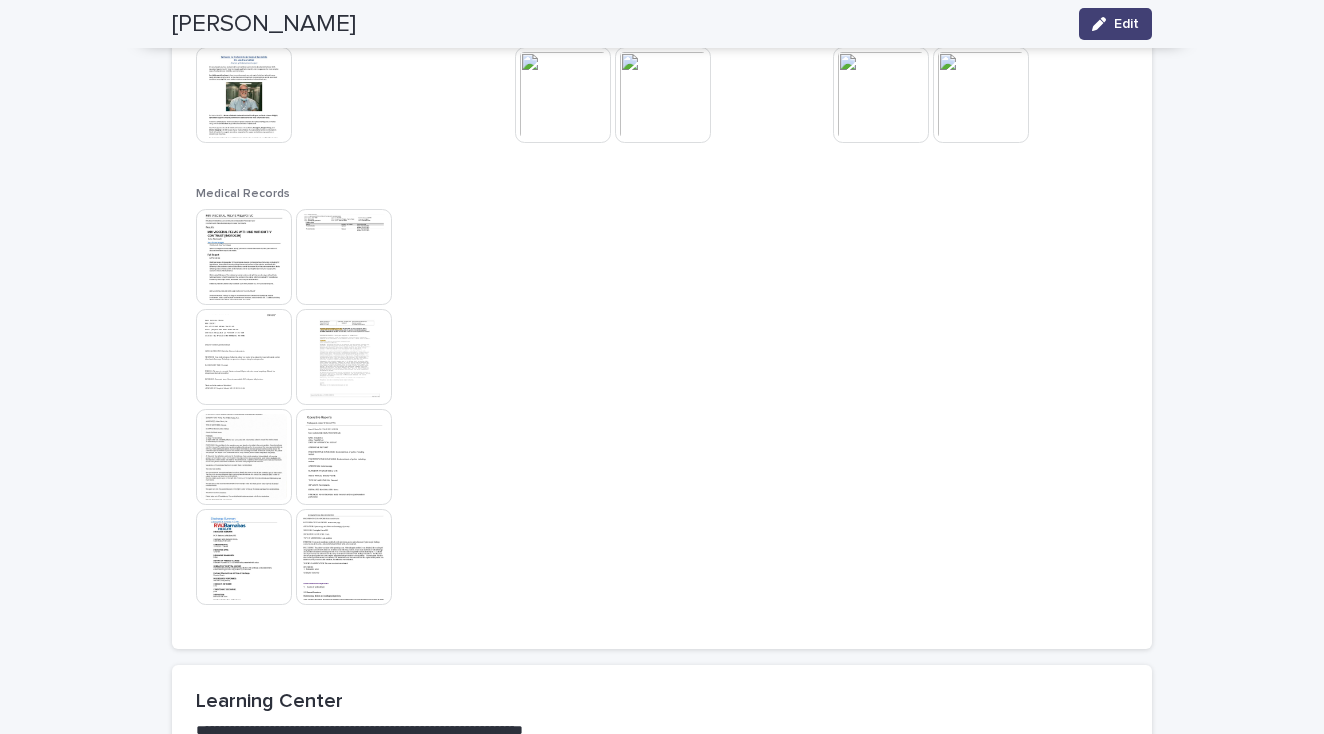 click at bounding box center [244, 457] 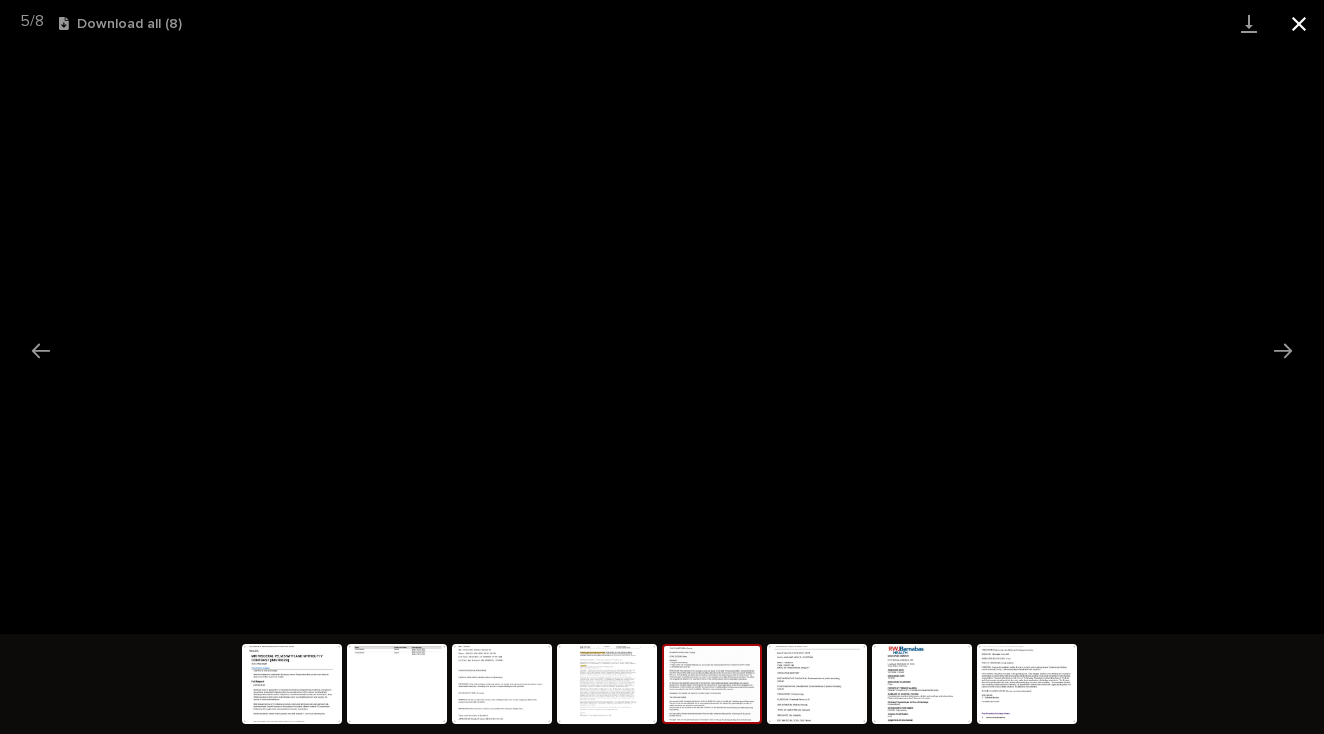 click at bounding box center [1299, 23] 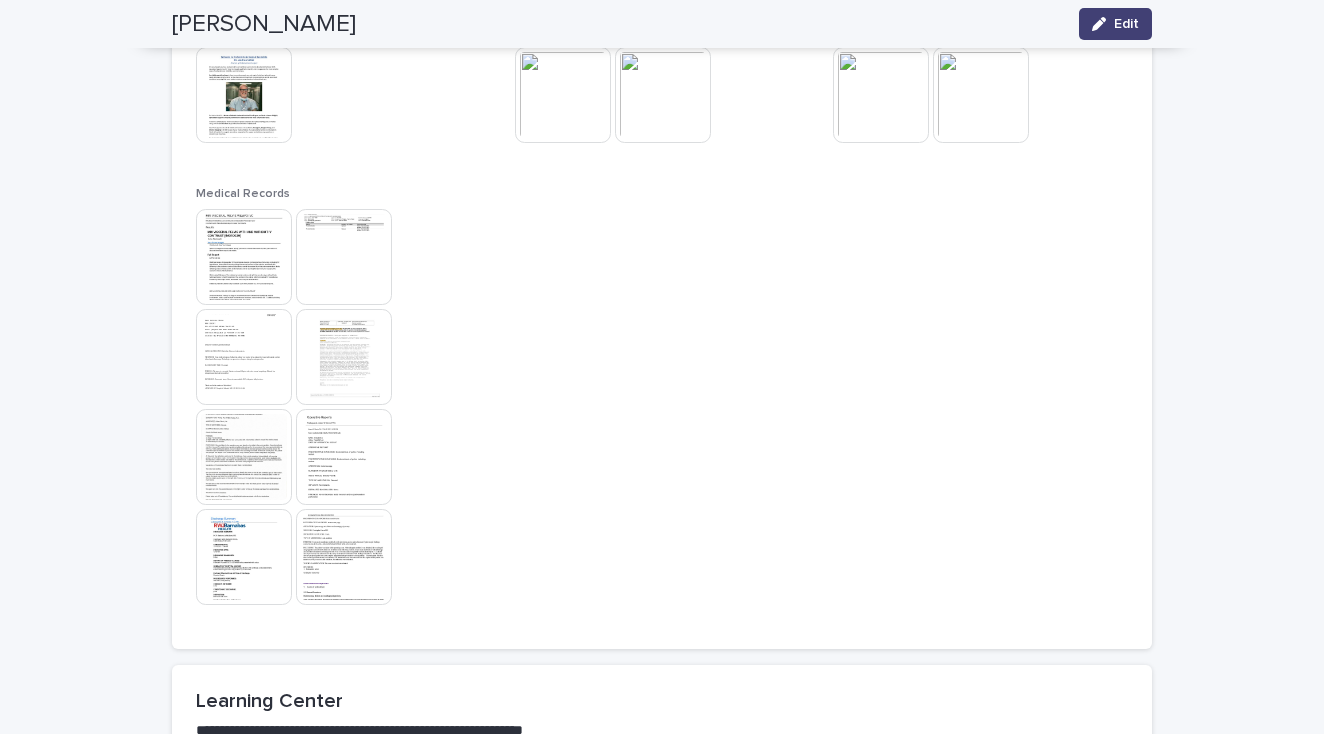 click at bounding box center (344, 457) 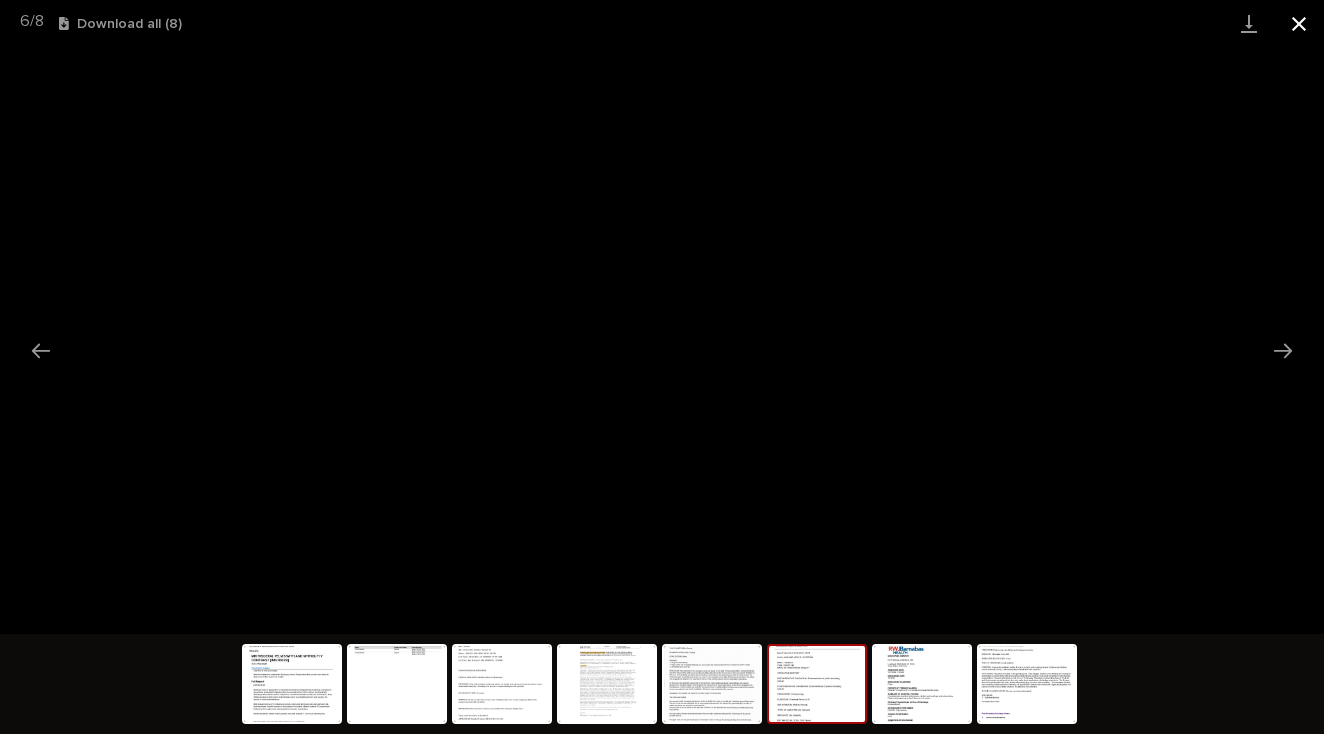 click at bounding box center [1299, 23] 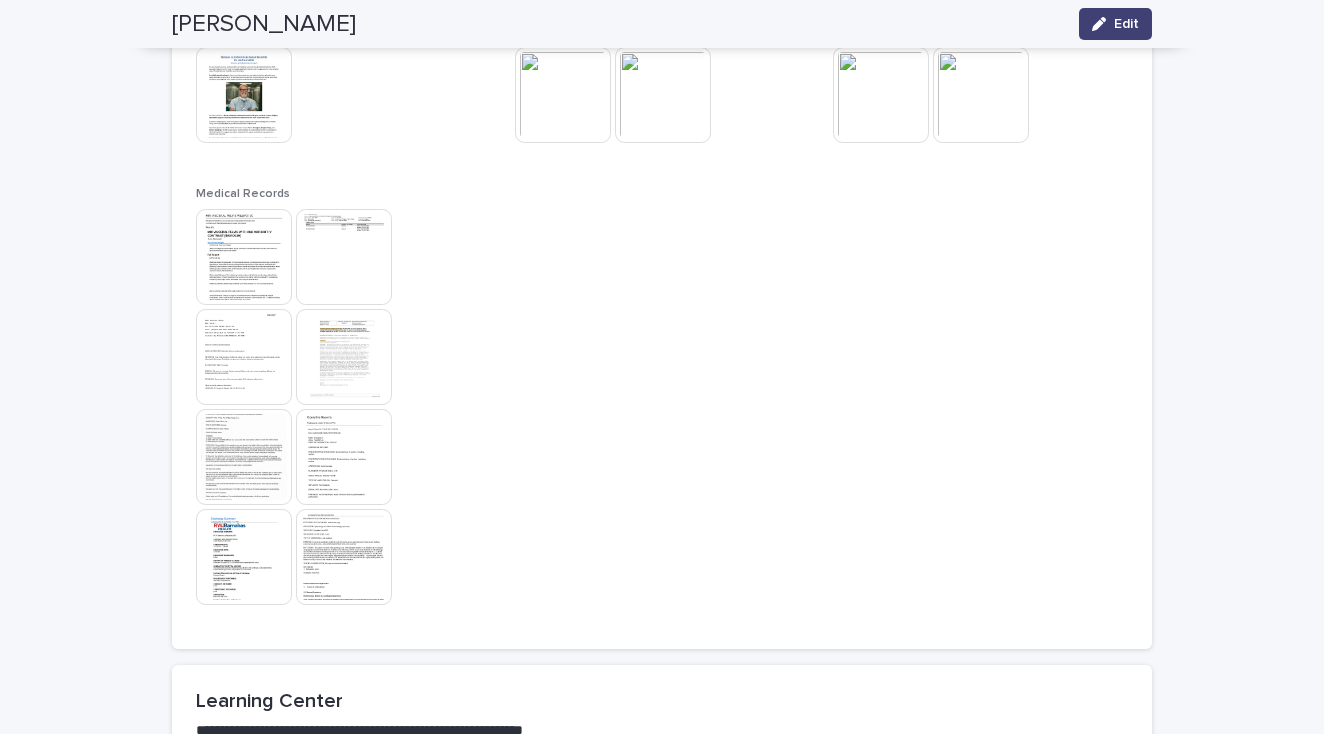 click at bounding box center [343, 409] 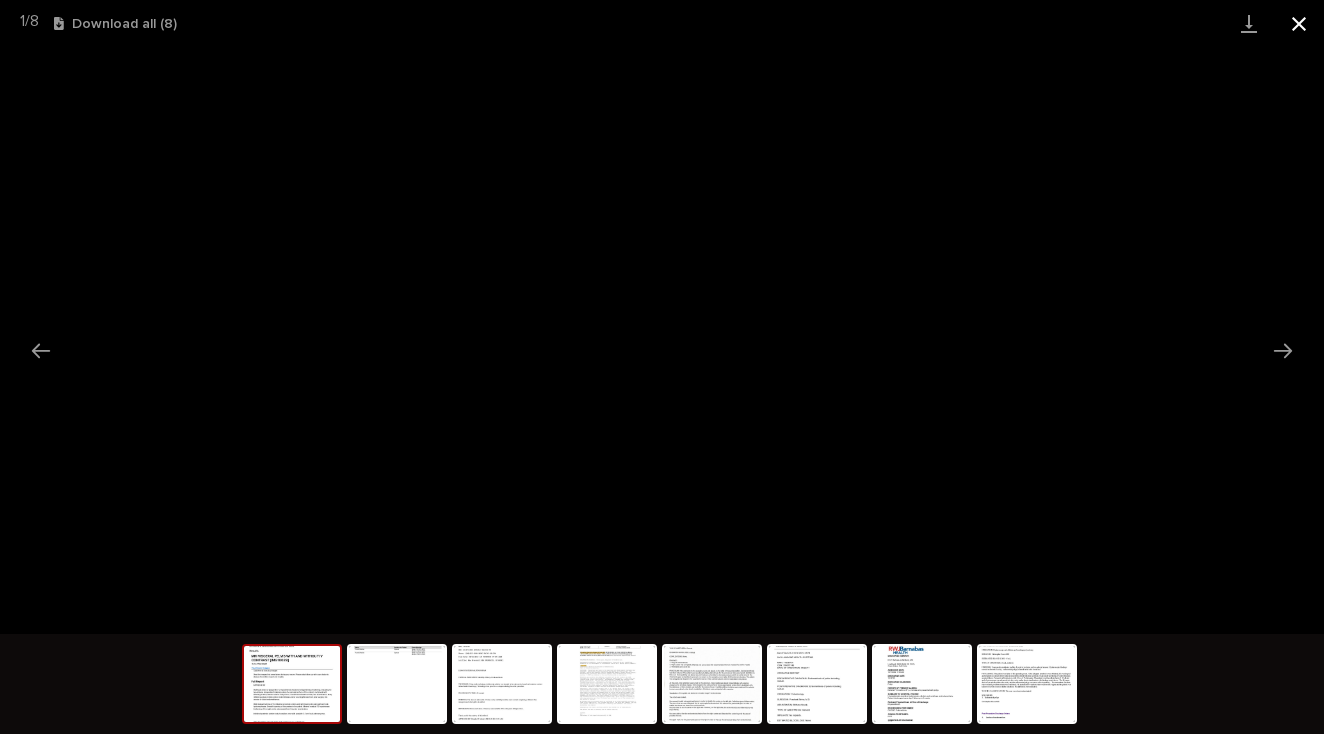 click at bounding box center (1299, 23) 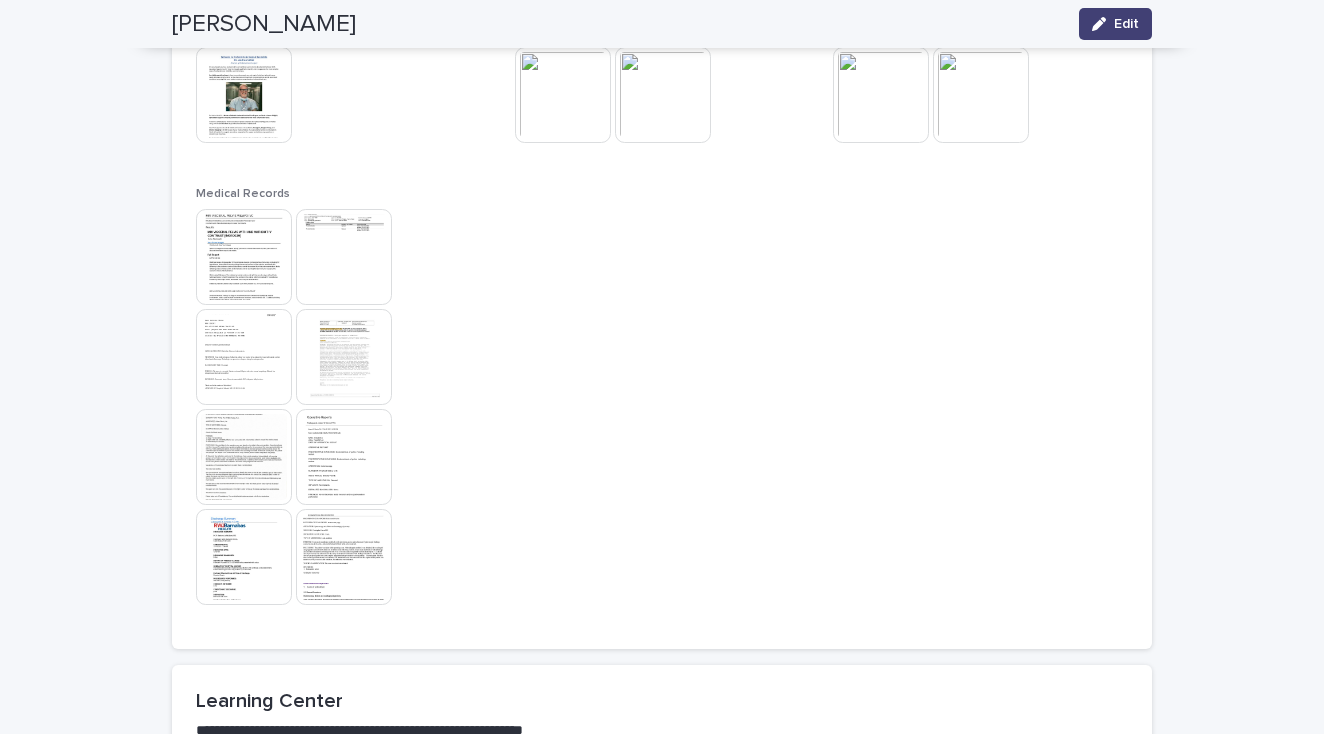 click at bounding box center (344, 557) 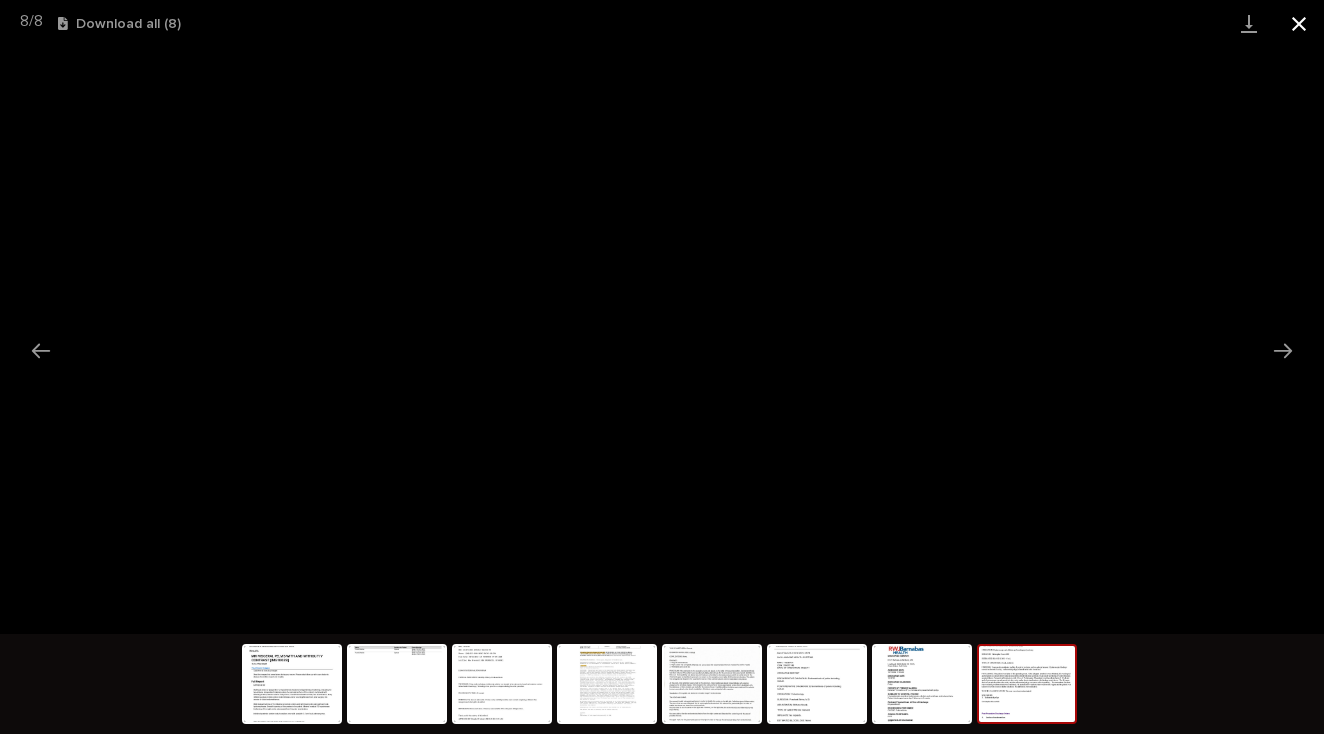 click at bounding box center [1299, 23] 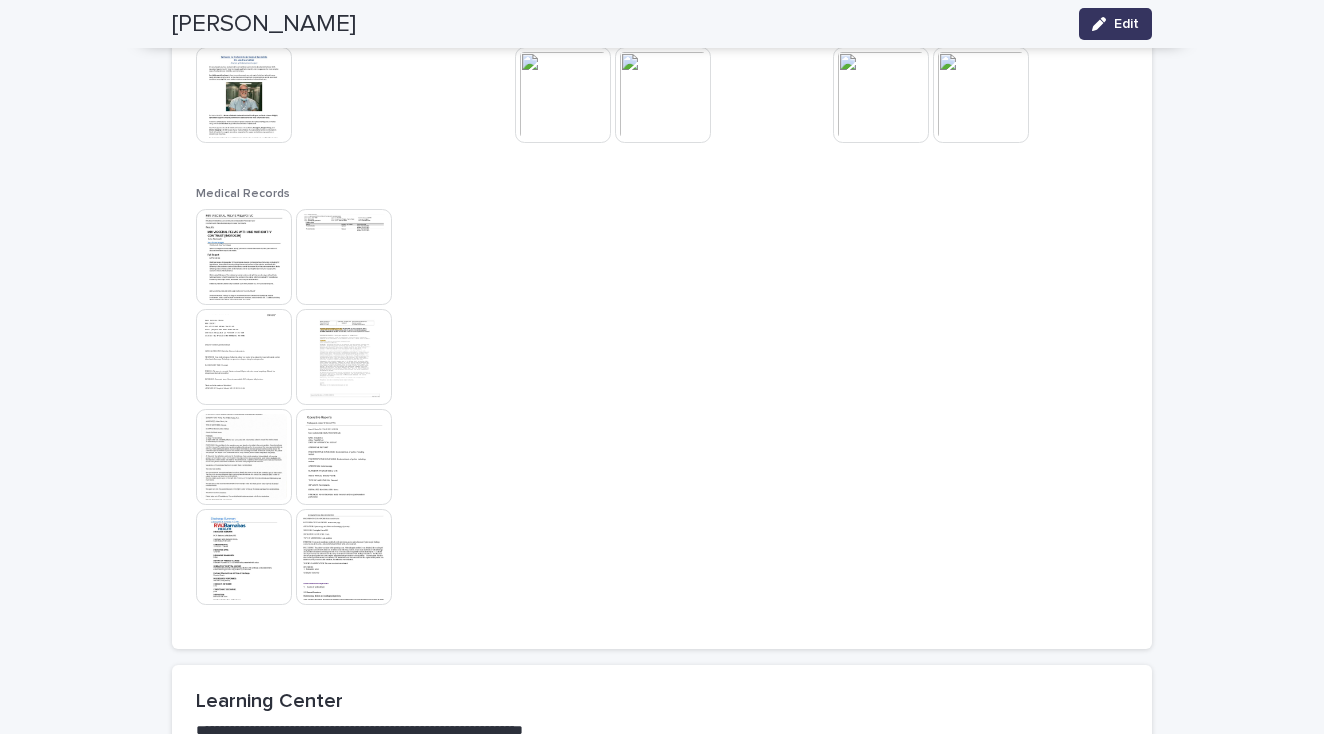 click on "Edit" at bounding box center [1126, 24] 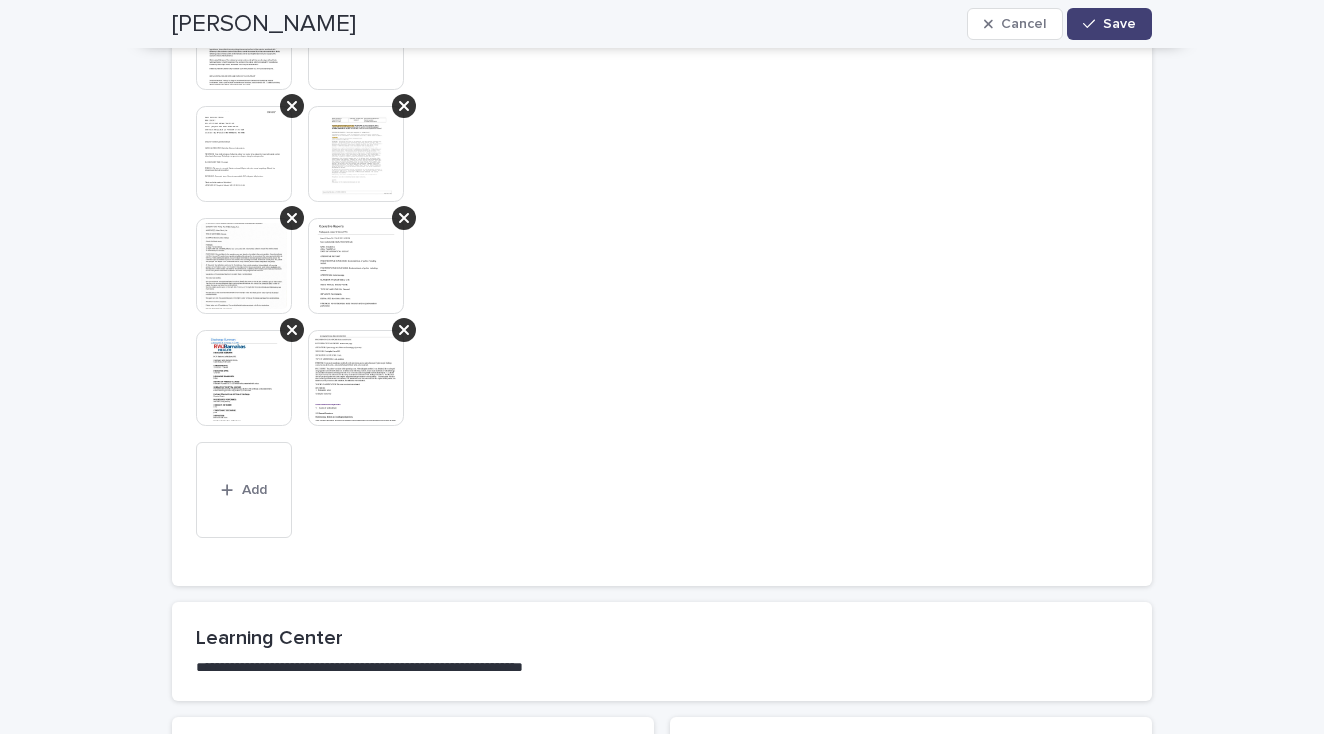 scroll, scrollTop: 1817, scrollLeft: 0, axis: vertical 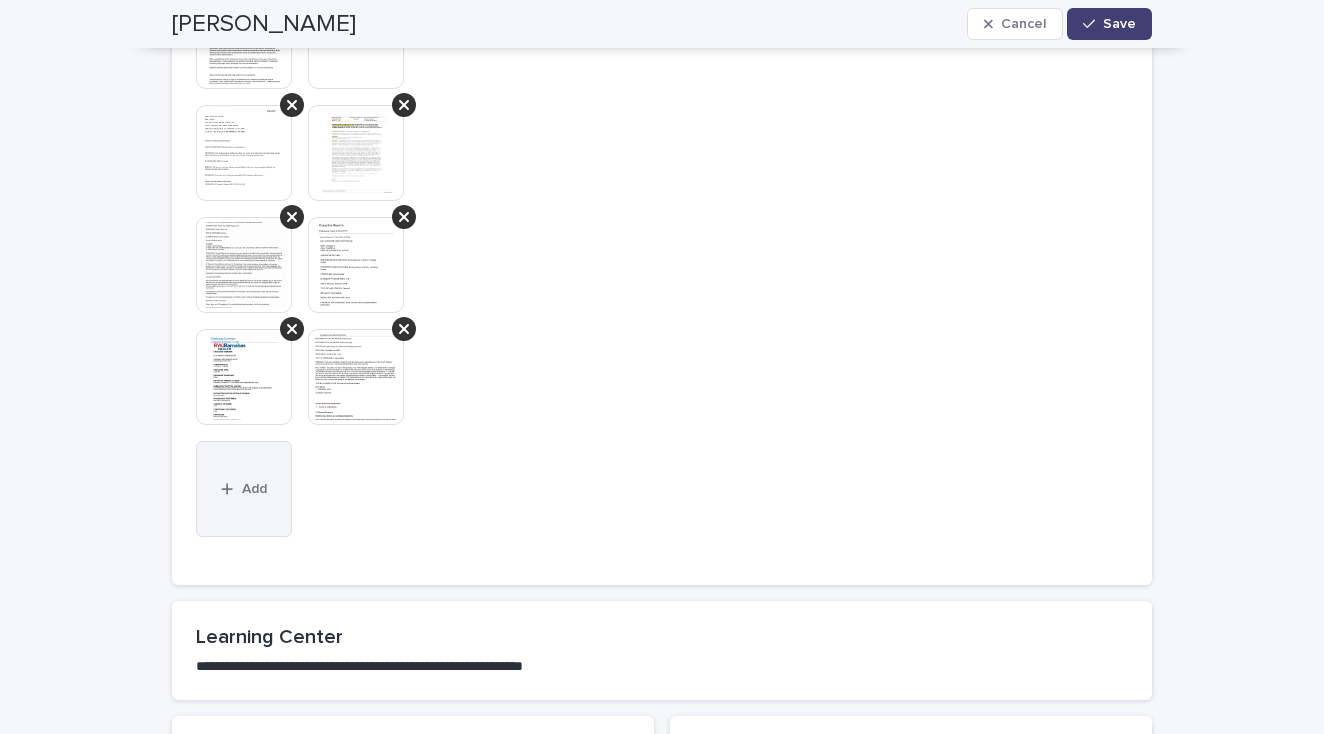 click on "Add" at bounding box center (254, 489) 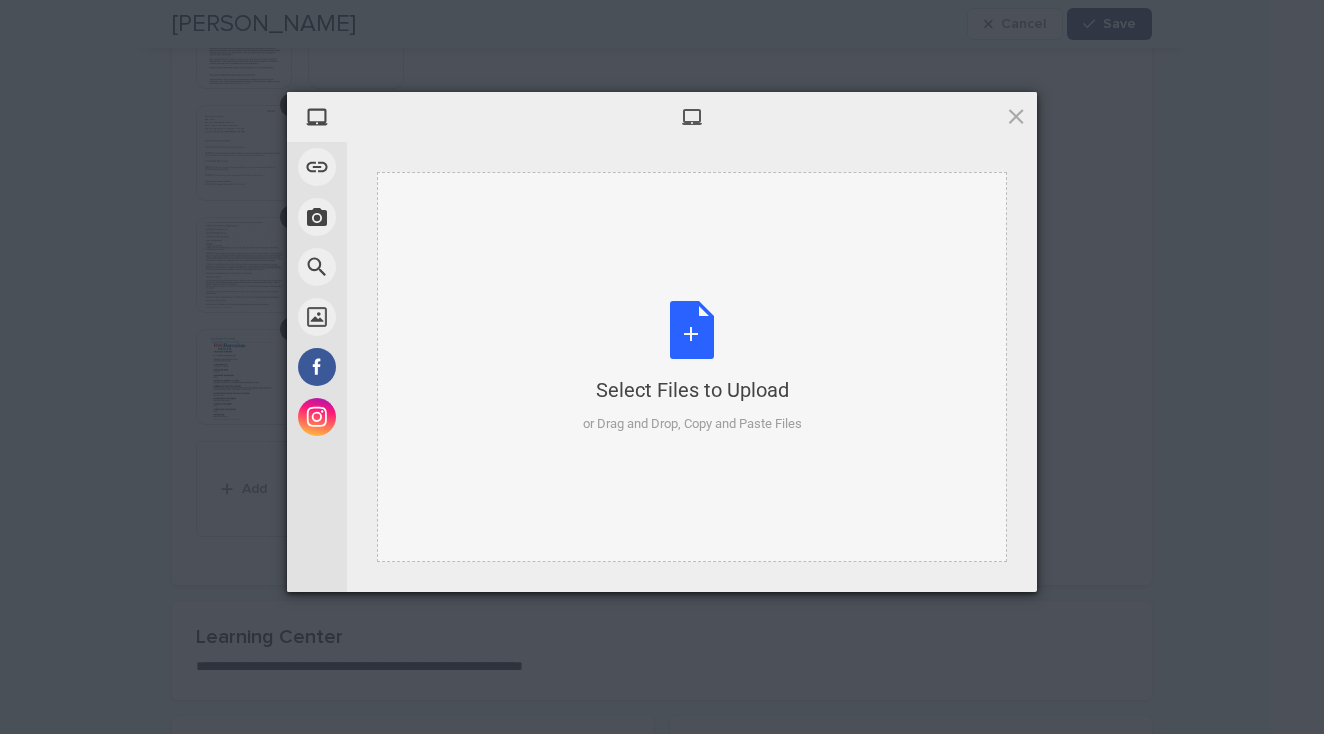 click on "Select Files to Upload" at bounding box center [692, 390] 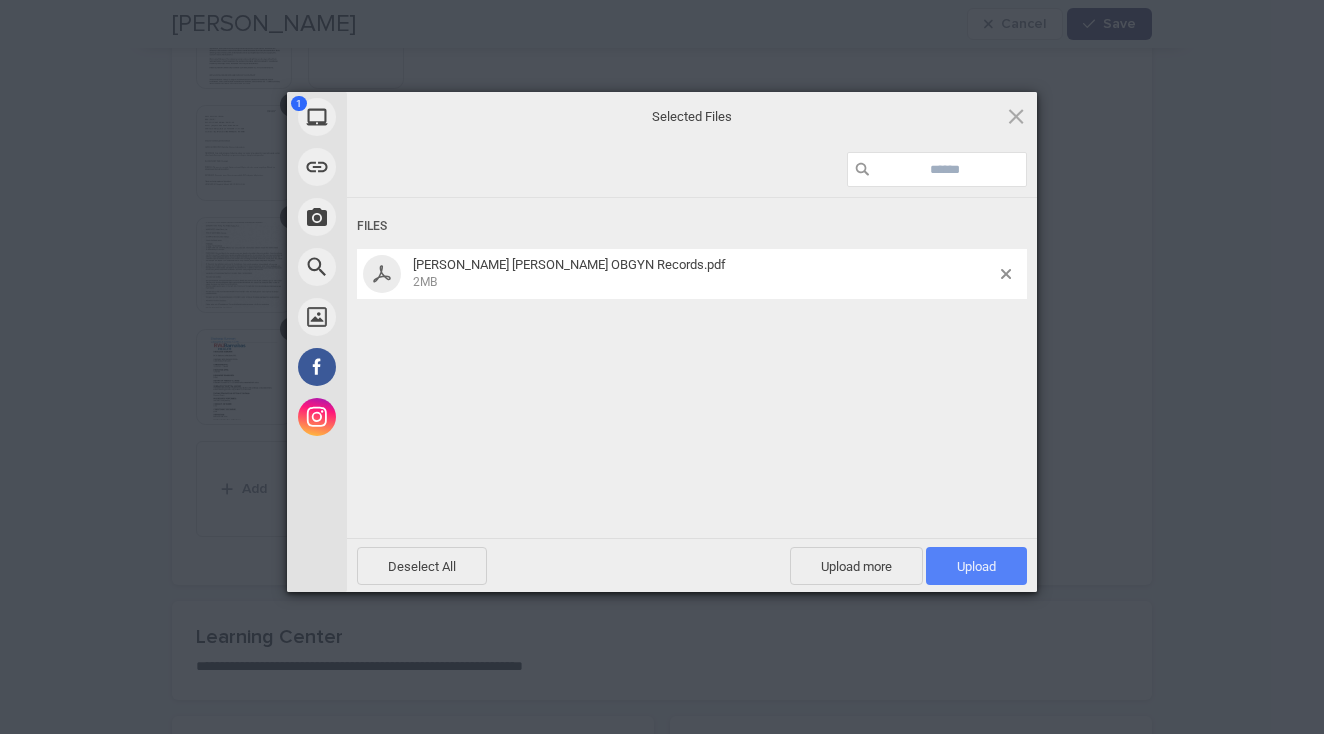 click on "Upload
1" at bounding box center (976, 566) 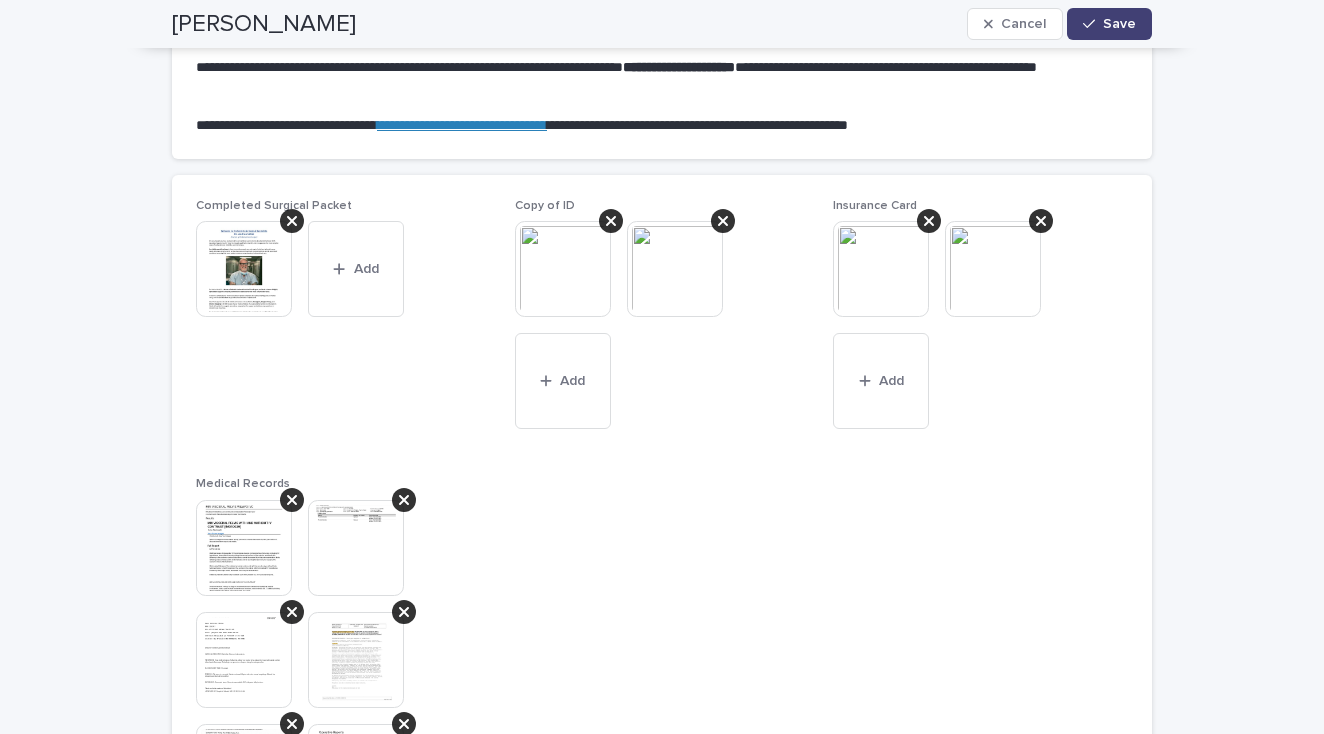 scroll, scrollTop: 1306, scrollLeft: 0, axis: vertical 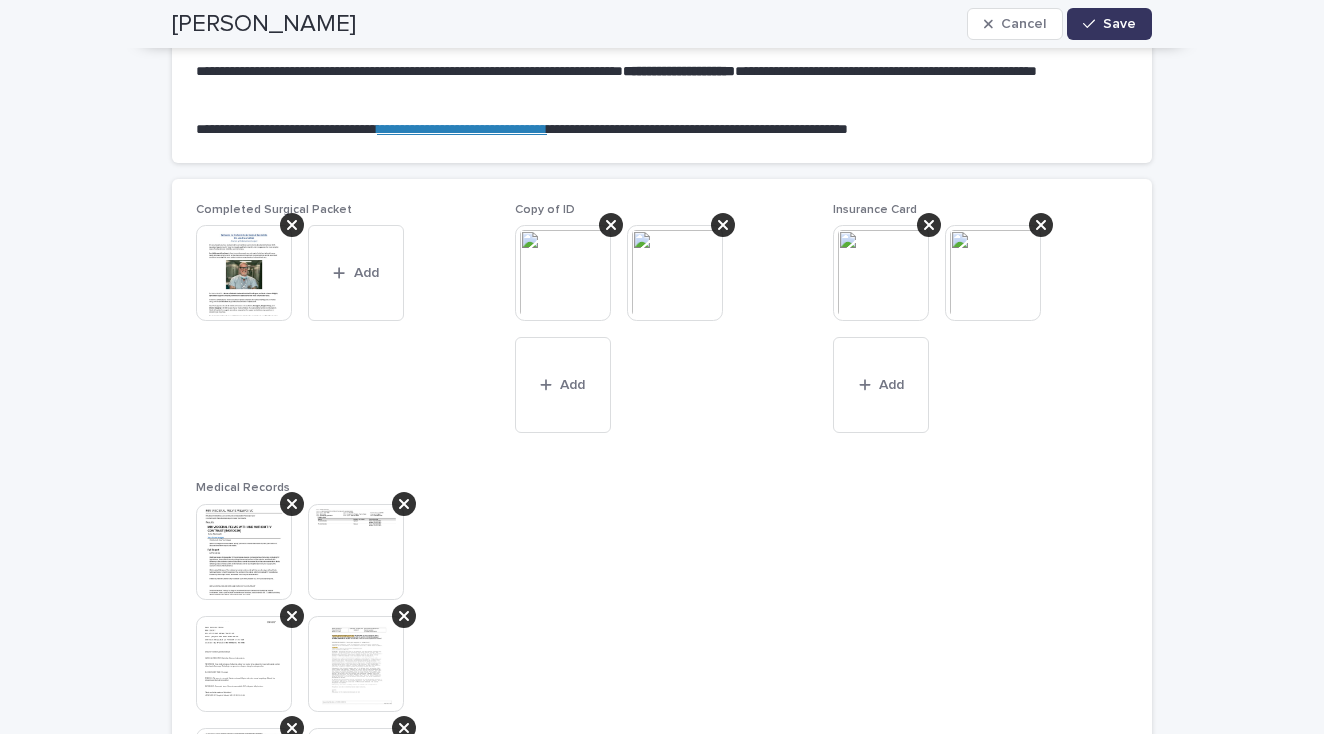 click on "Save" at bounding box center (1109, 24) 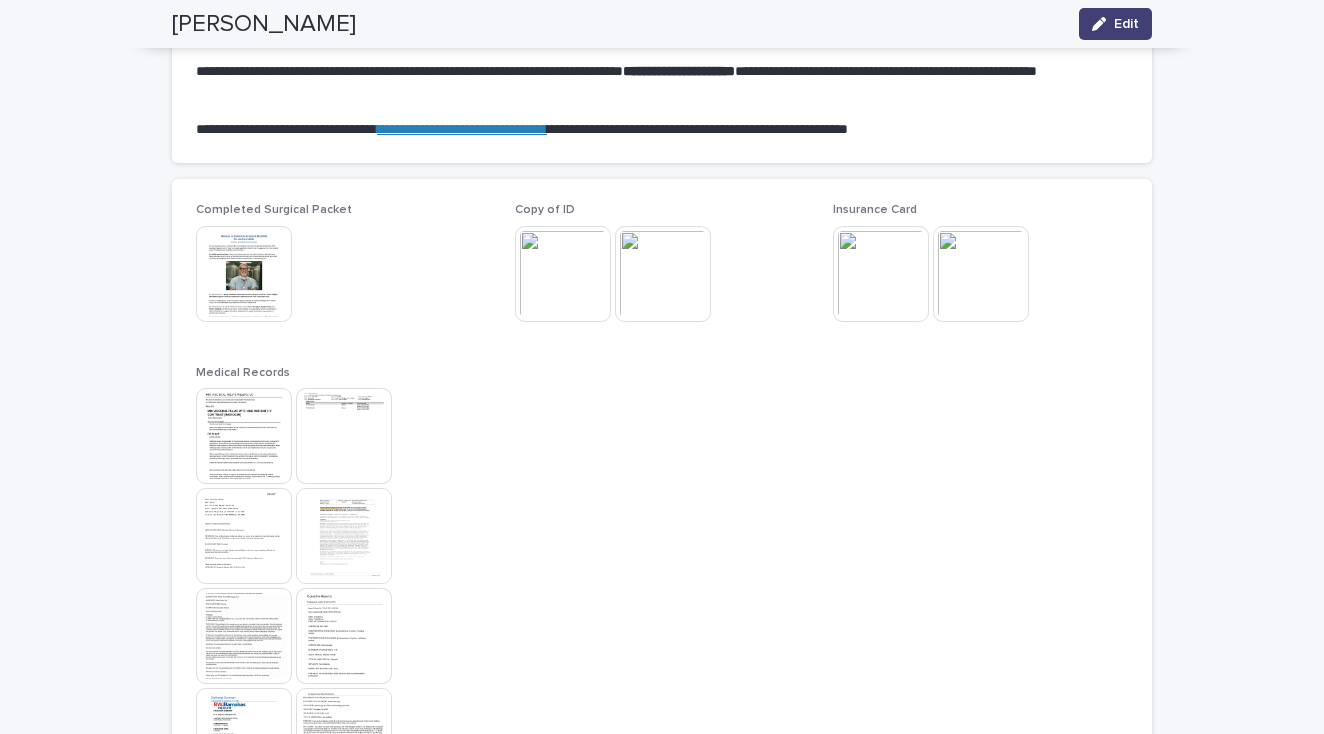 scroll, scrollTop: 1292, scrollLeft: 0, axis: vertical 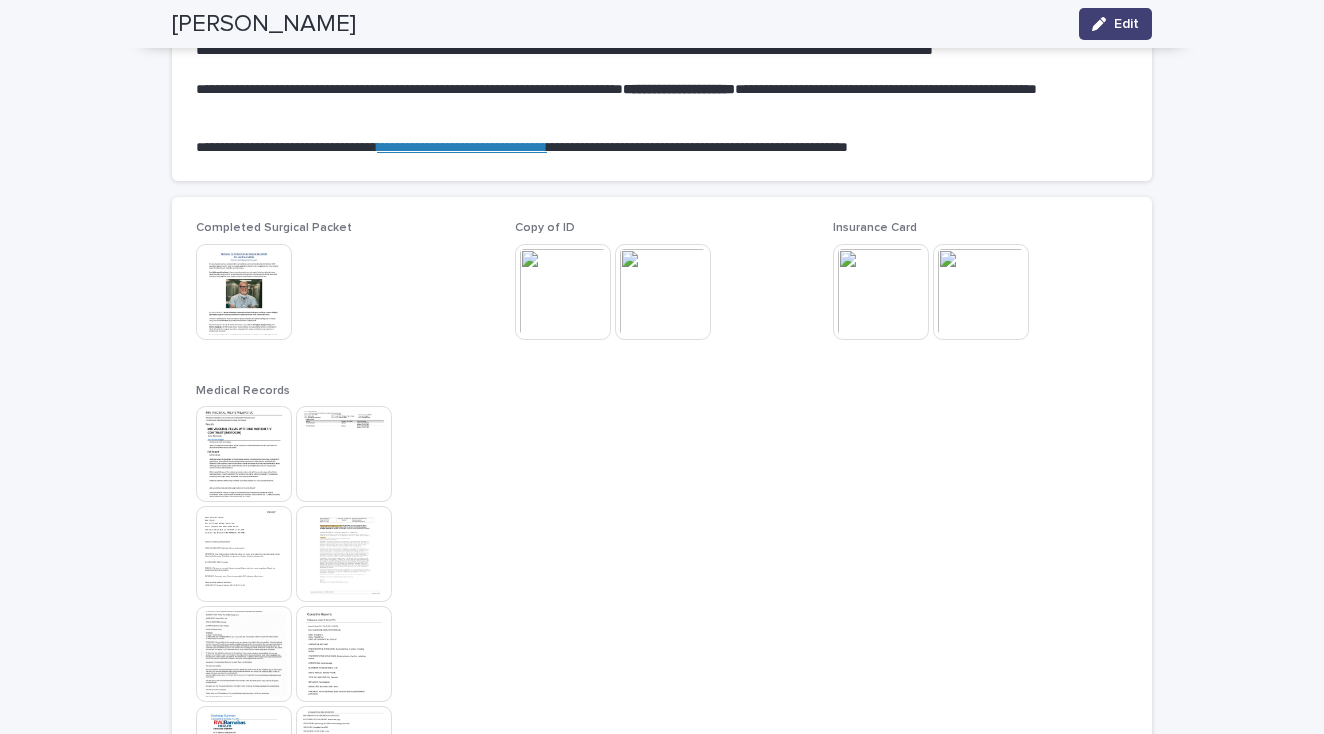 click at bounding box center (244, 292) 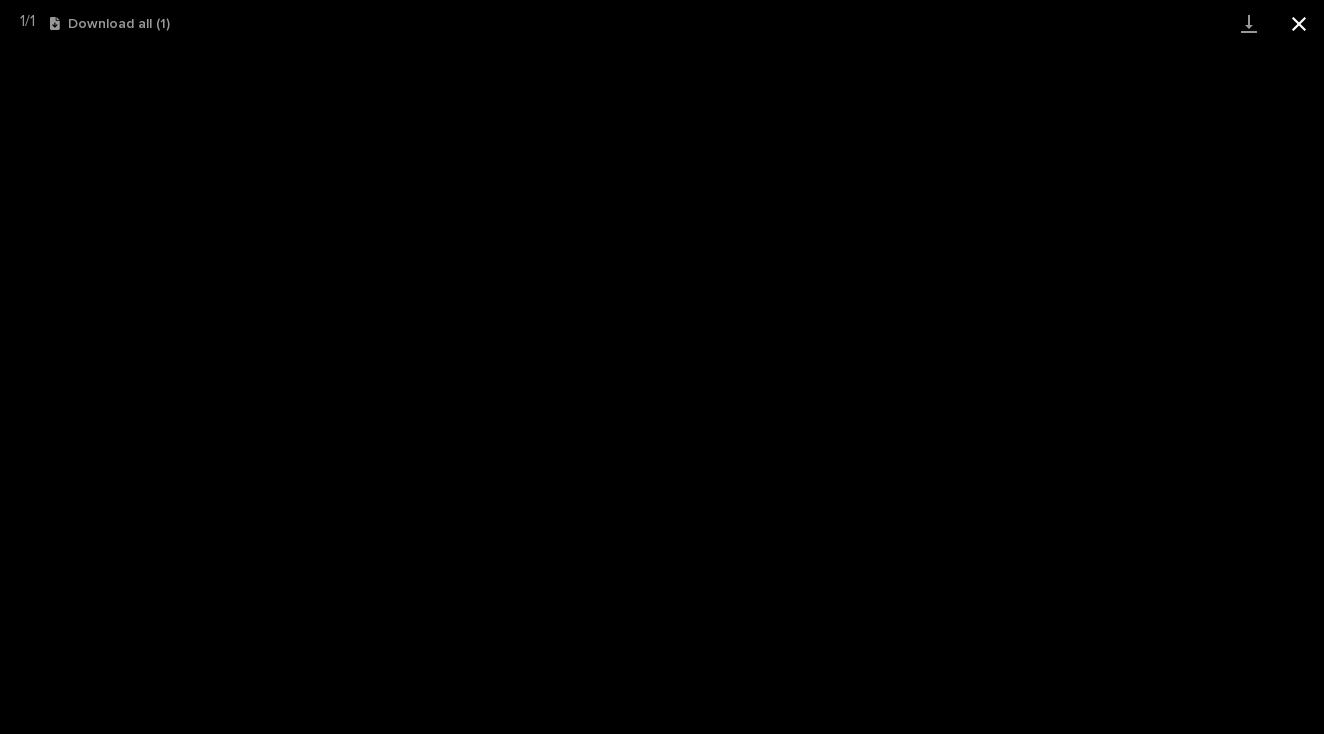 click at bounding box center (1299, 23) 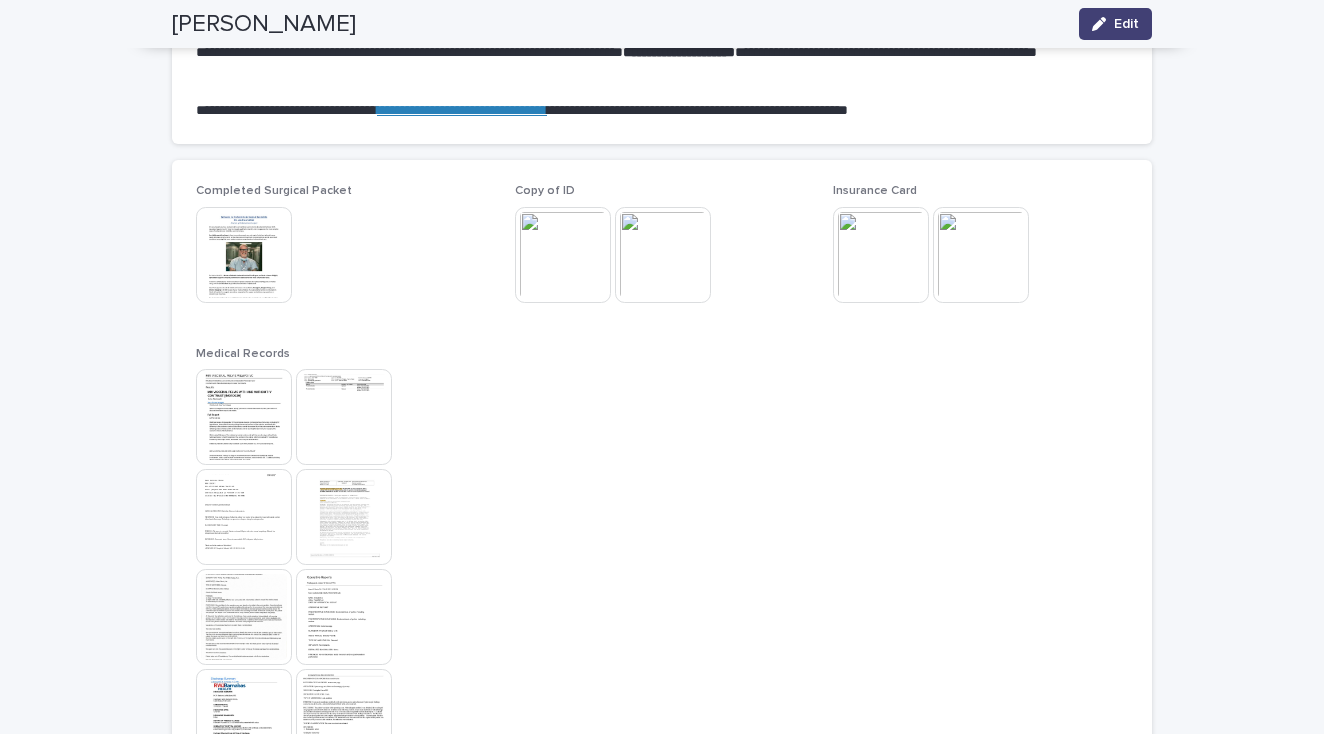 scroll, scrollTop: 1279, scrollLeft: 0, axis: vertical 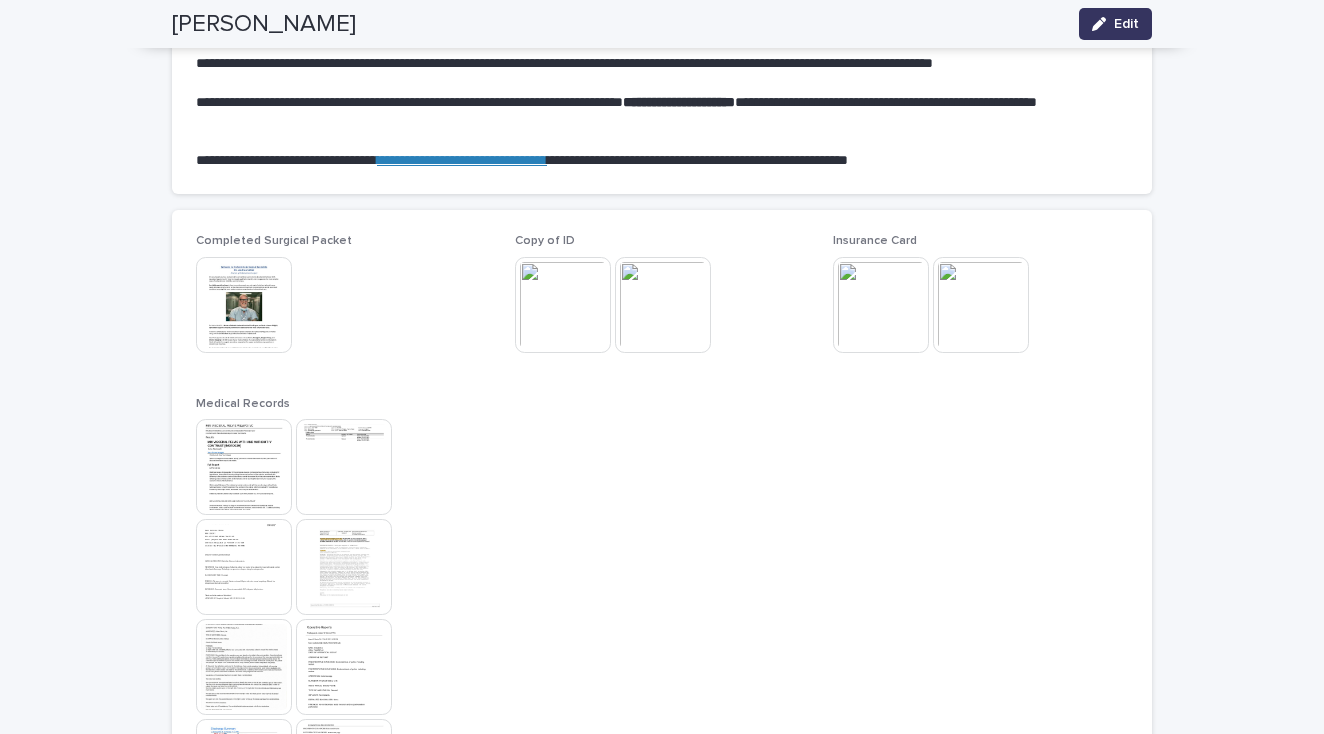 click at bounding box center (1103, 24) 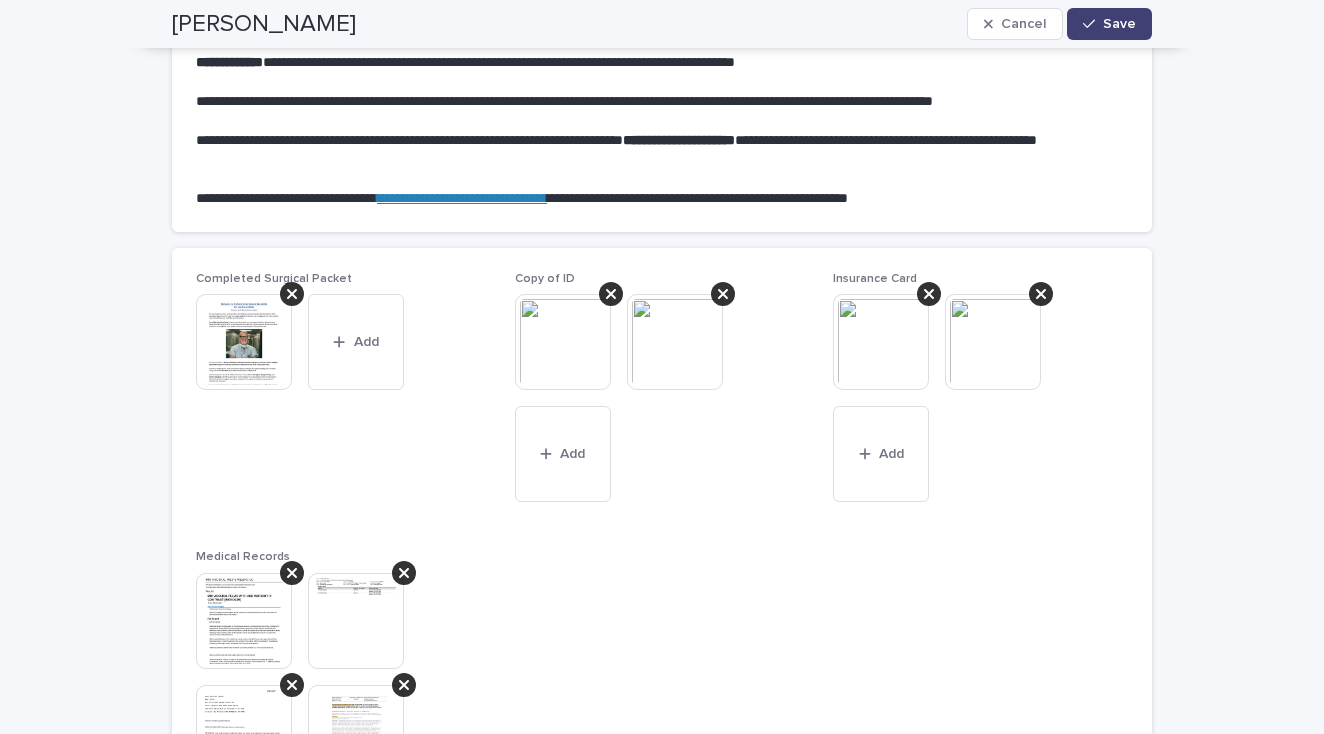 scroll, scrollTop: 1233, scrollLeft: 0, axis: vertical 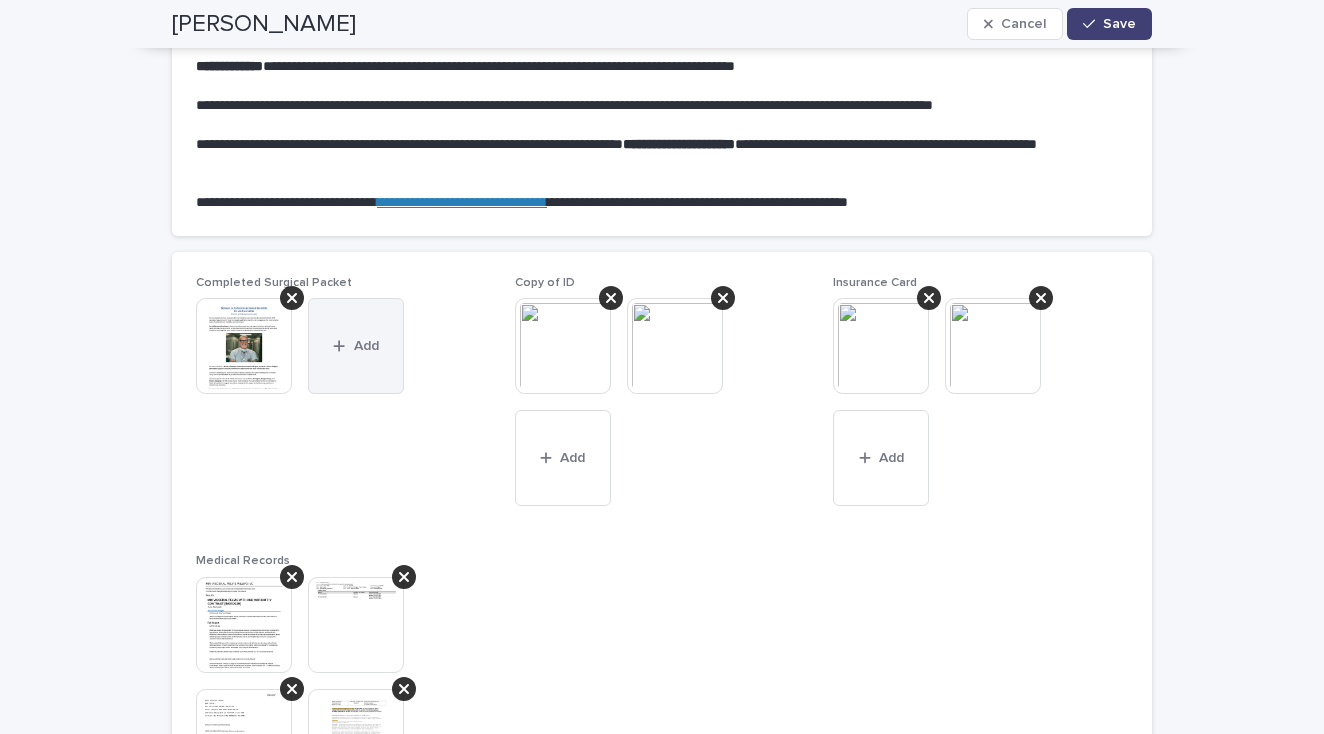 click on "Add" at bounding box center [366, 346] 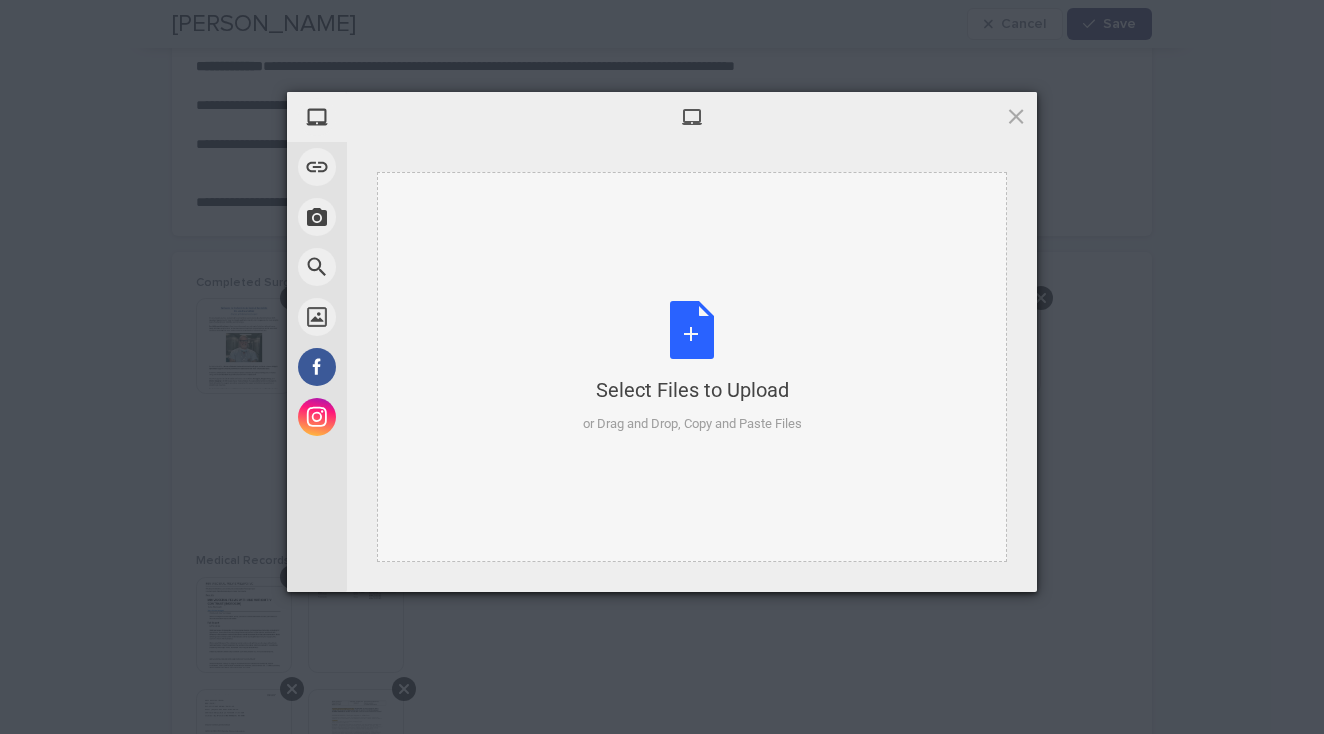 click on "Select Files to Upload
or Drag and Drop, Copy and Paste Files" at bounding box center [692, 367] 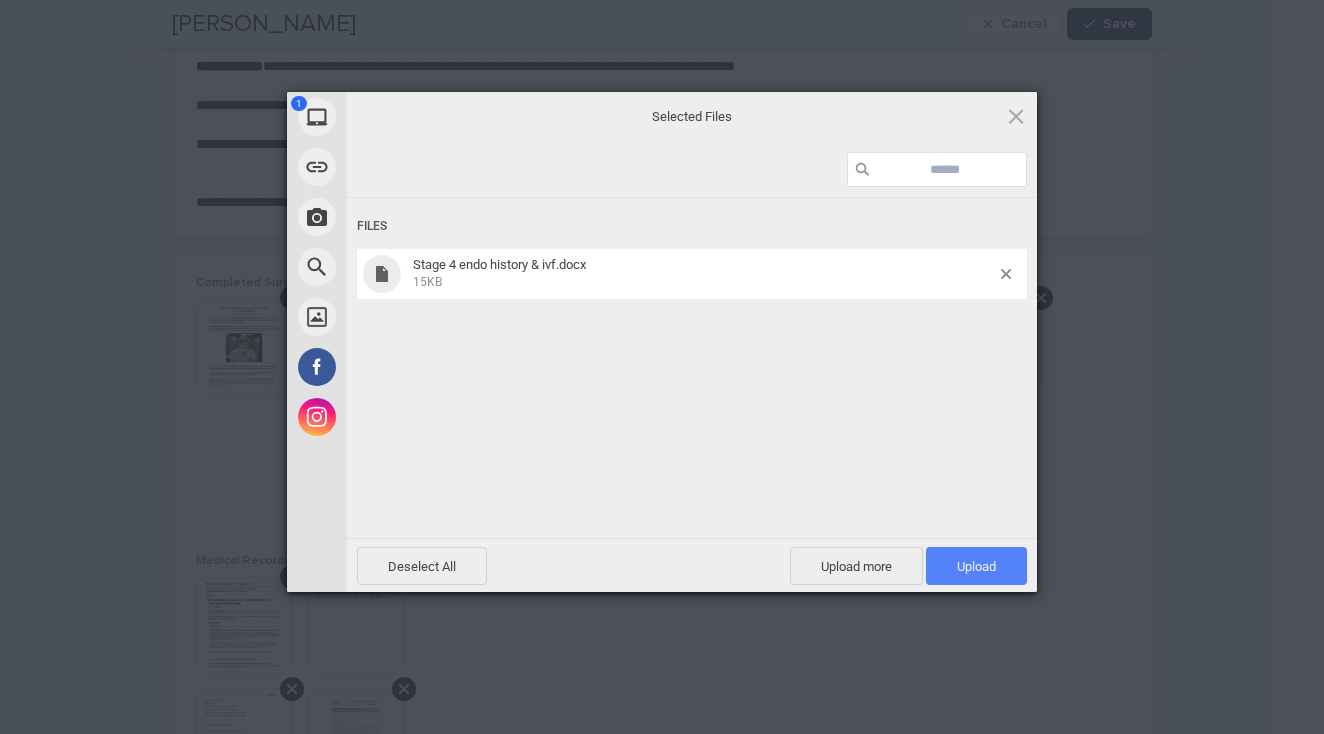 click on "Upload
1" at bounding box center [976, 566] 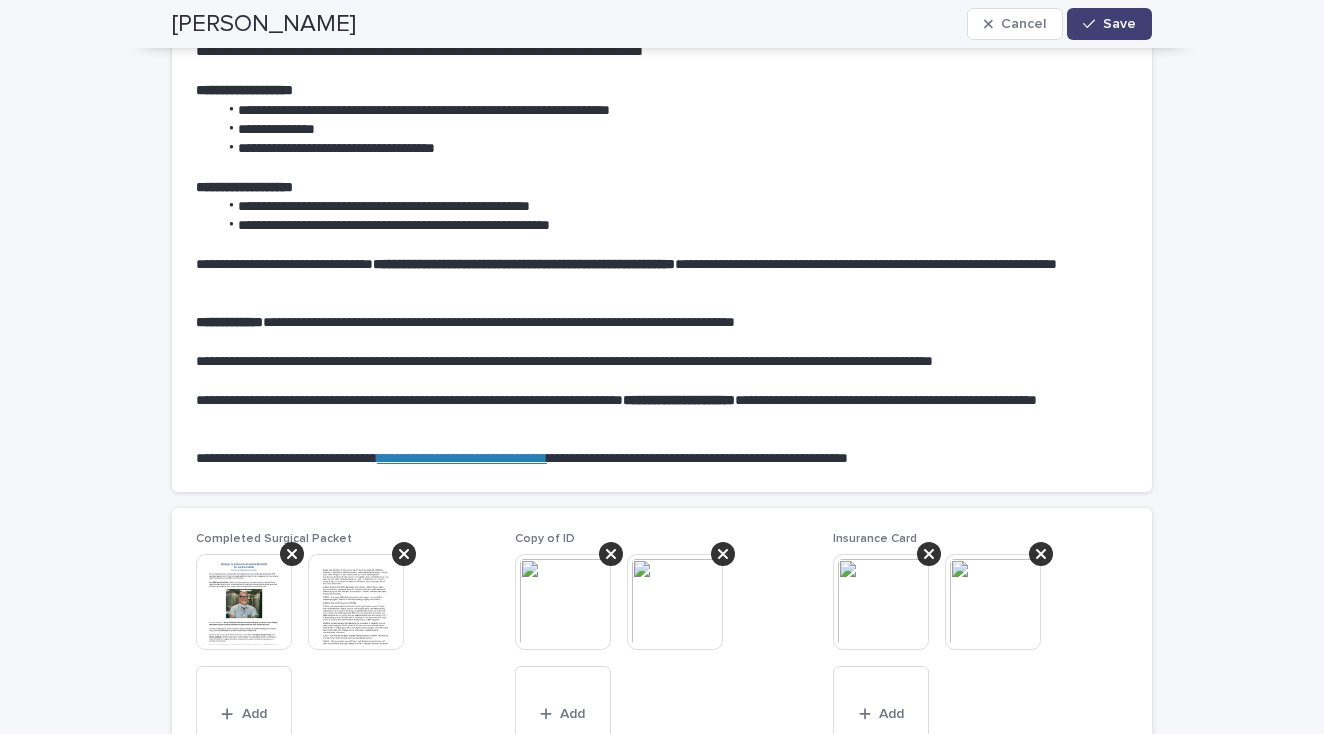 scroll, scrollTop: 969, scrollLeft: 0, axis: vertical 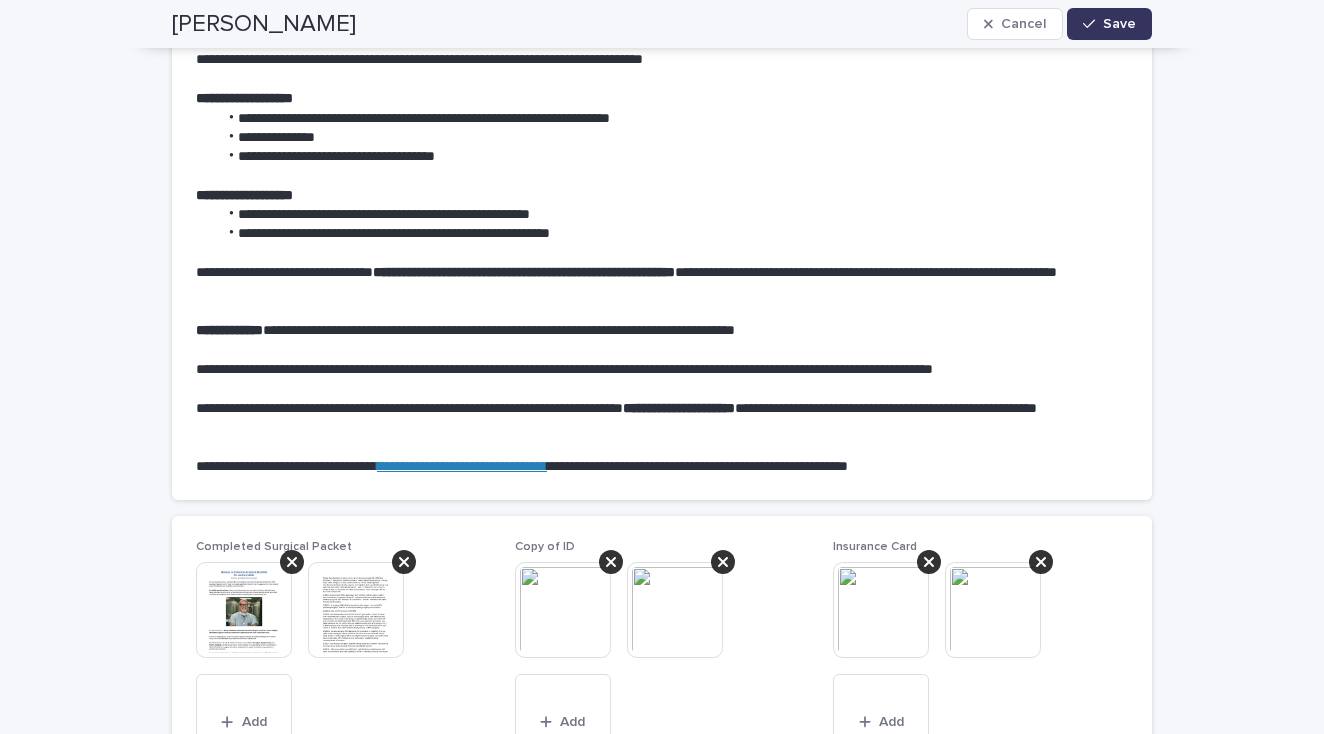 click on "Save" at bounding box center [1109, 24] 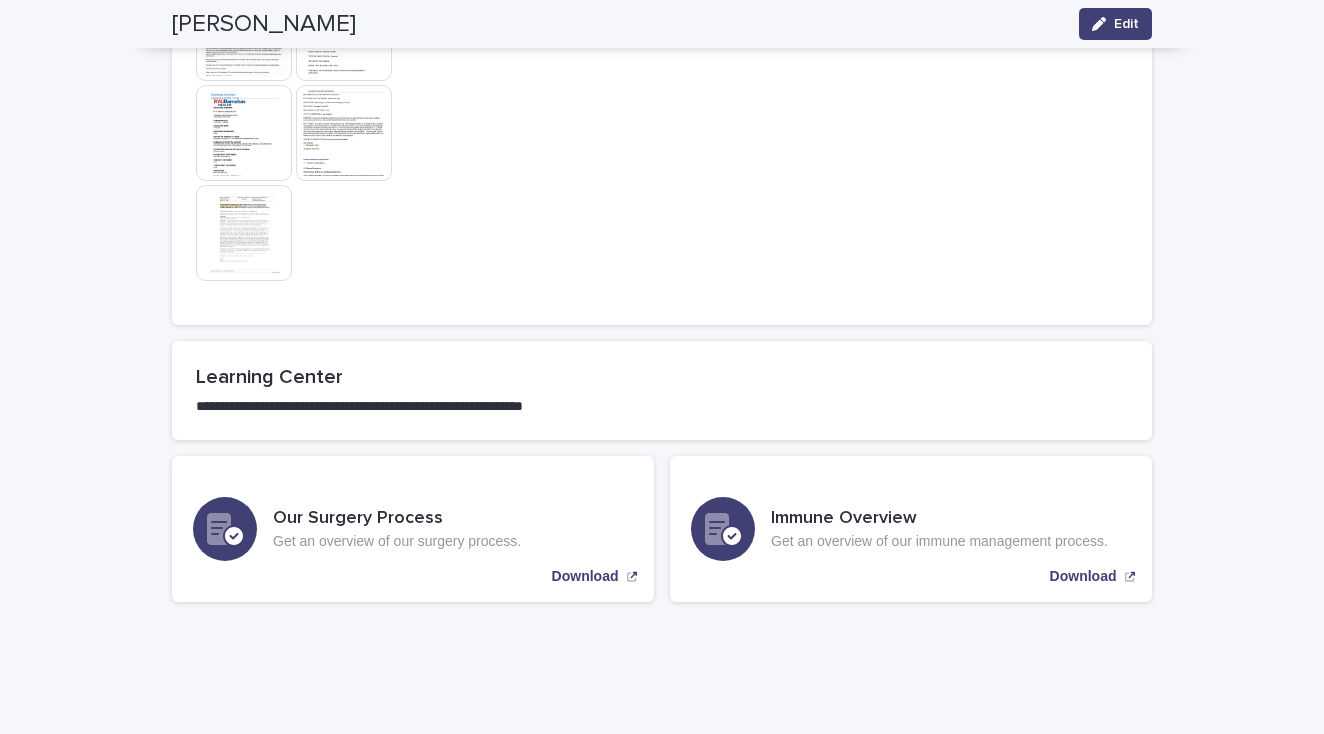 scroll, scrollTop: 1912, scrollLeft: 0, axis: vertical 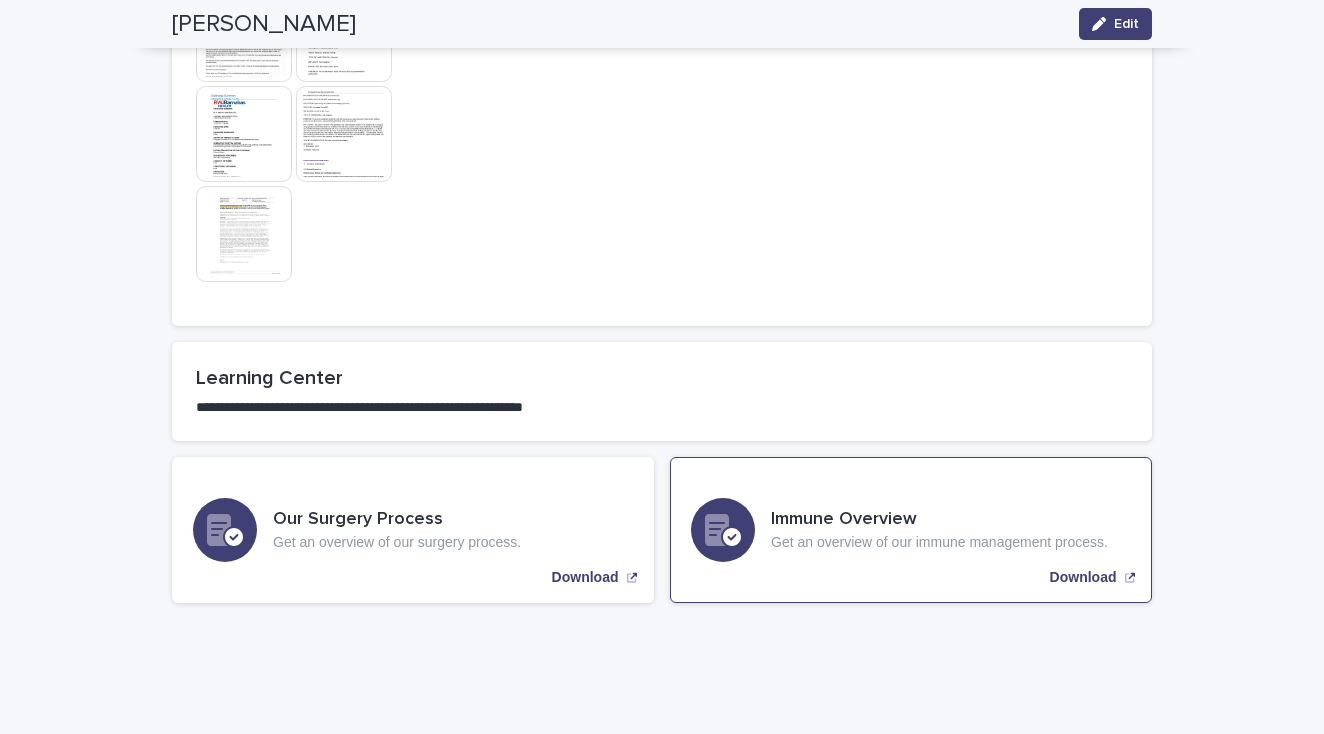 click on "Download" at bounding box center (1083, 577) 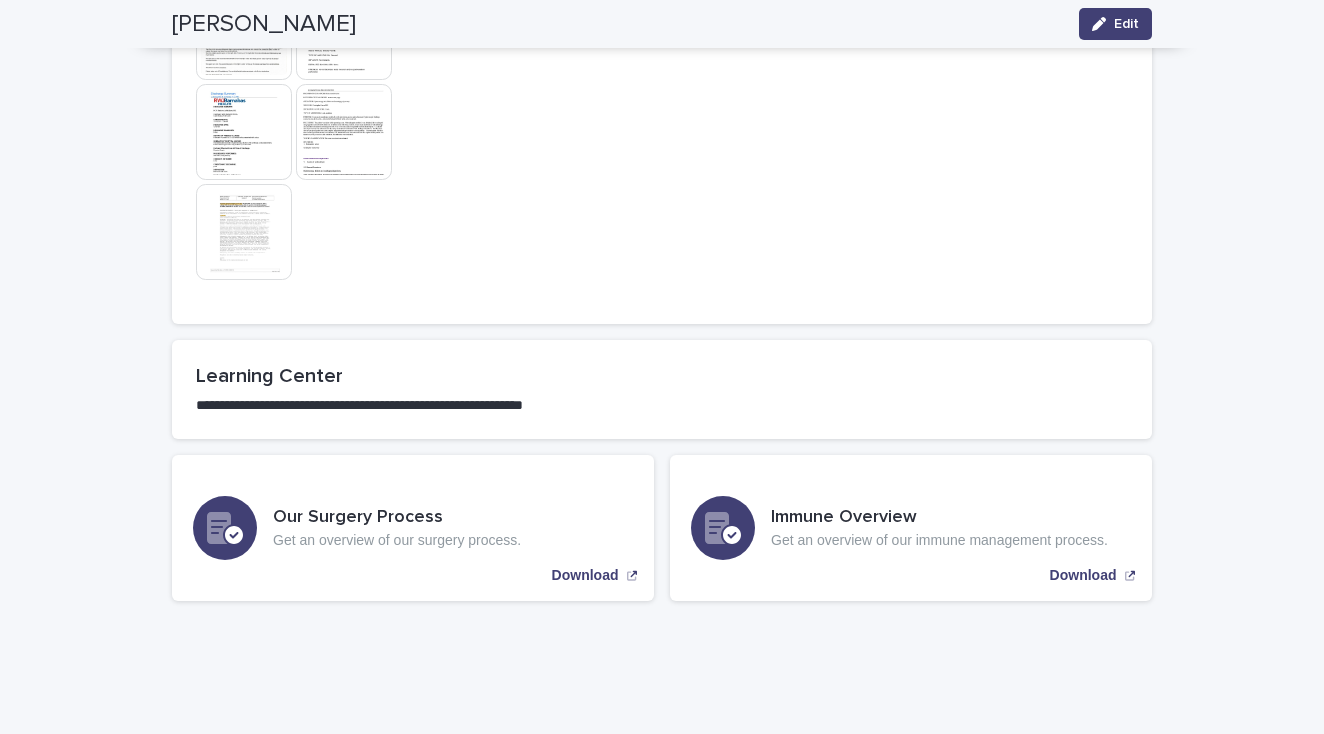 scroll, scrollTop: 1912, scrollLeft: 0, axis: vertical 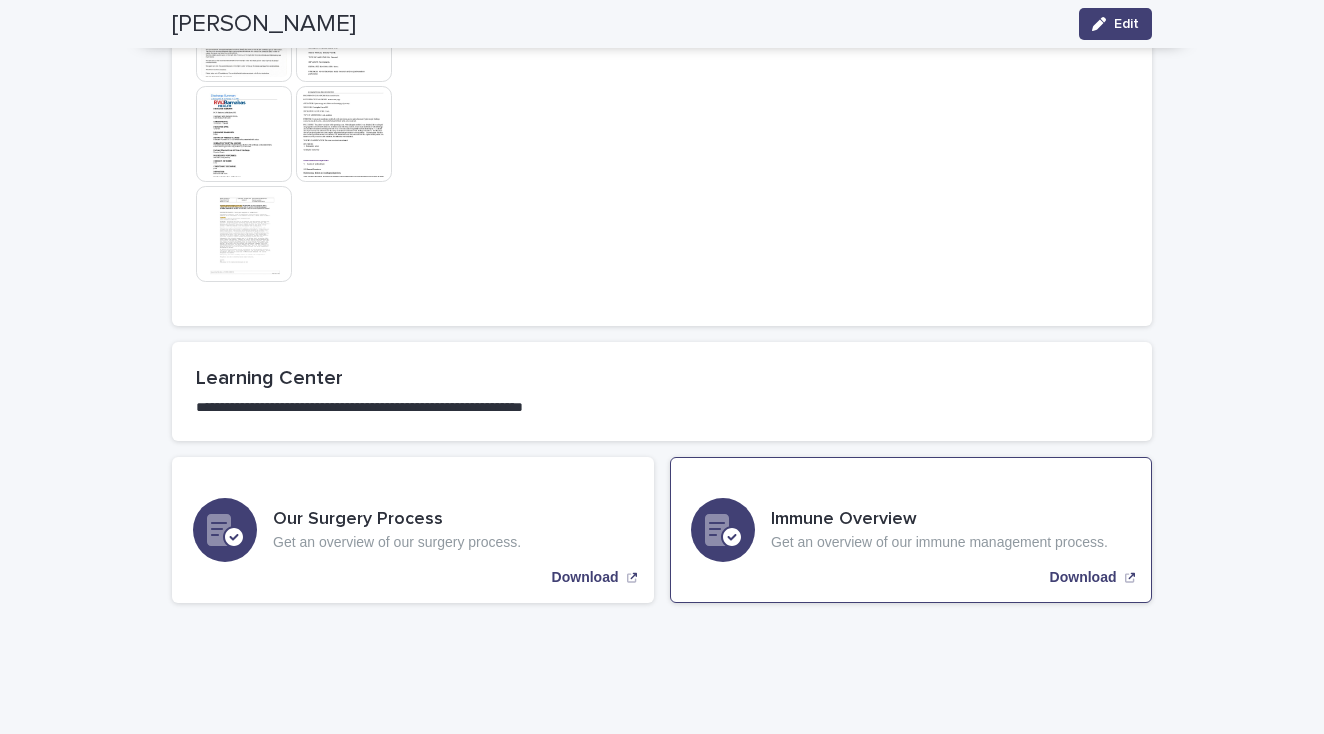click on "Download" at bounding box center (1083, 577) 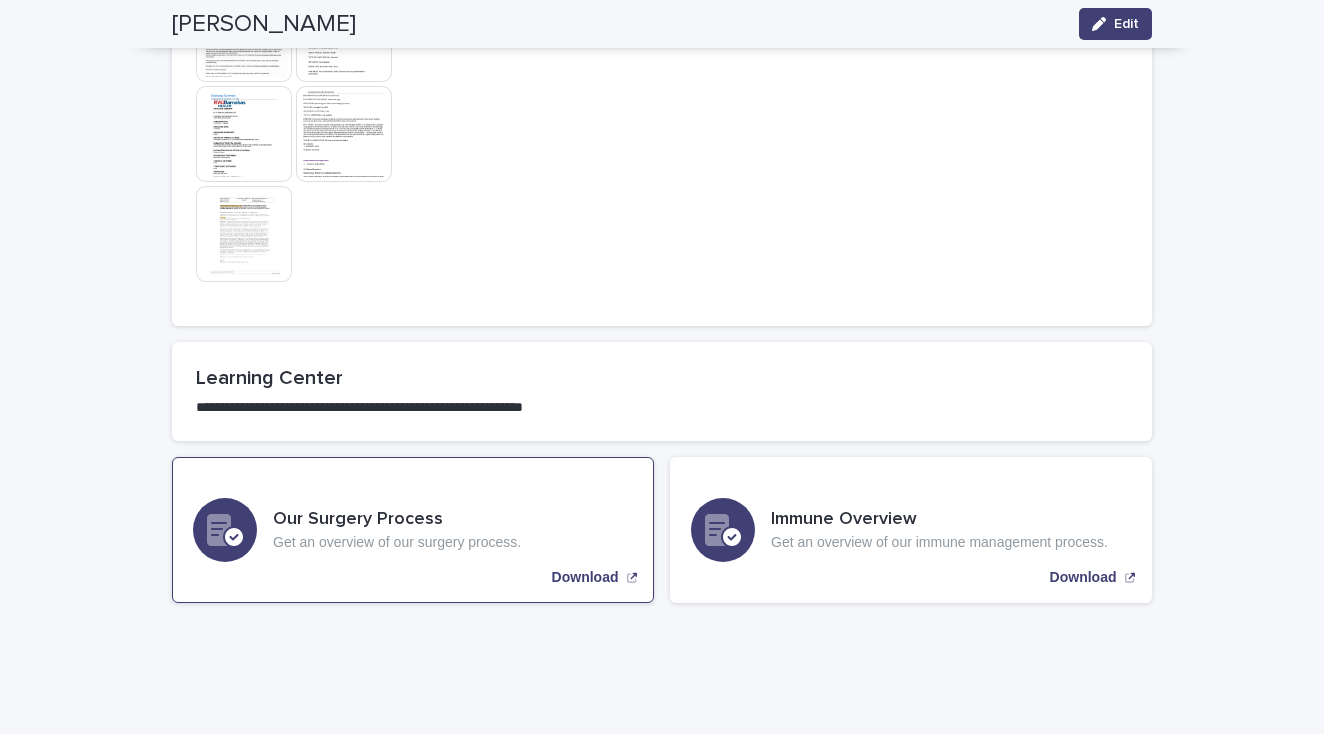 click on "Download" at bounding box center (585, 577) 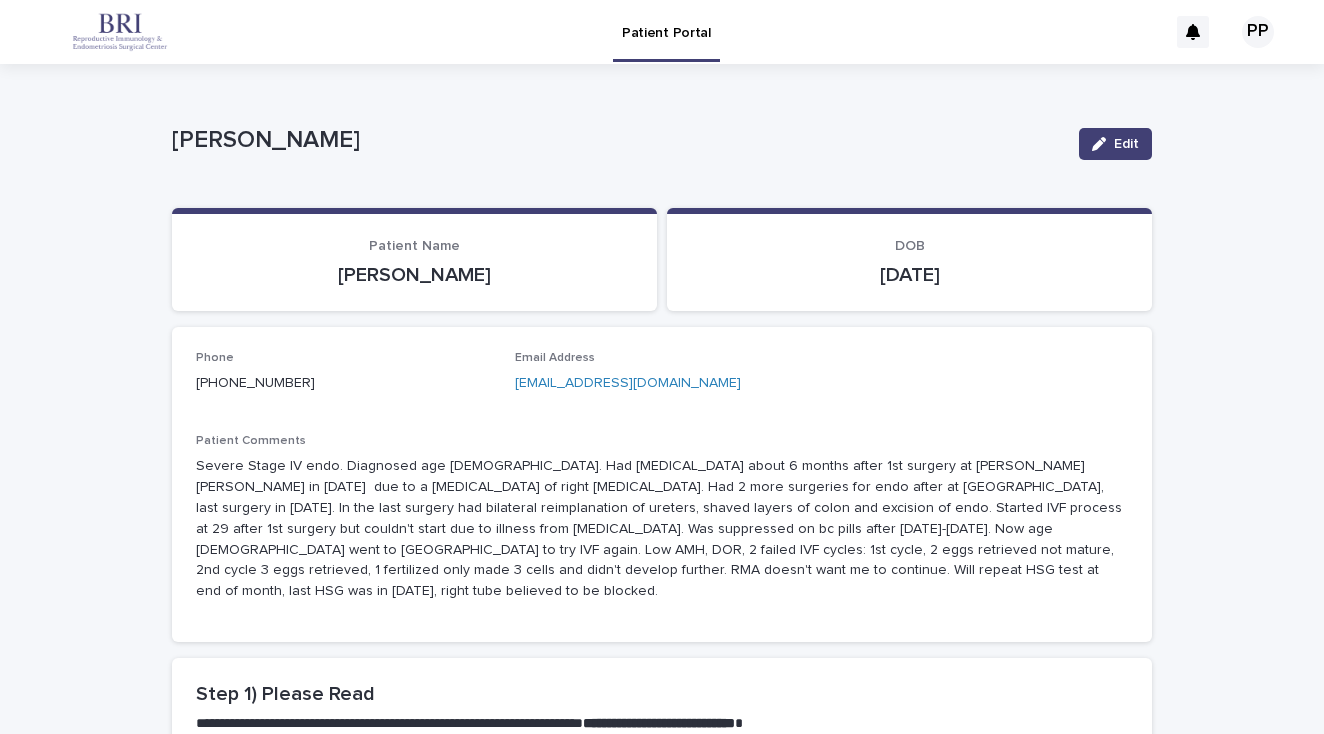 scroll, scrollTop: 0, scrollLeft: 0, axis: both 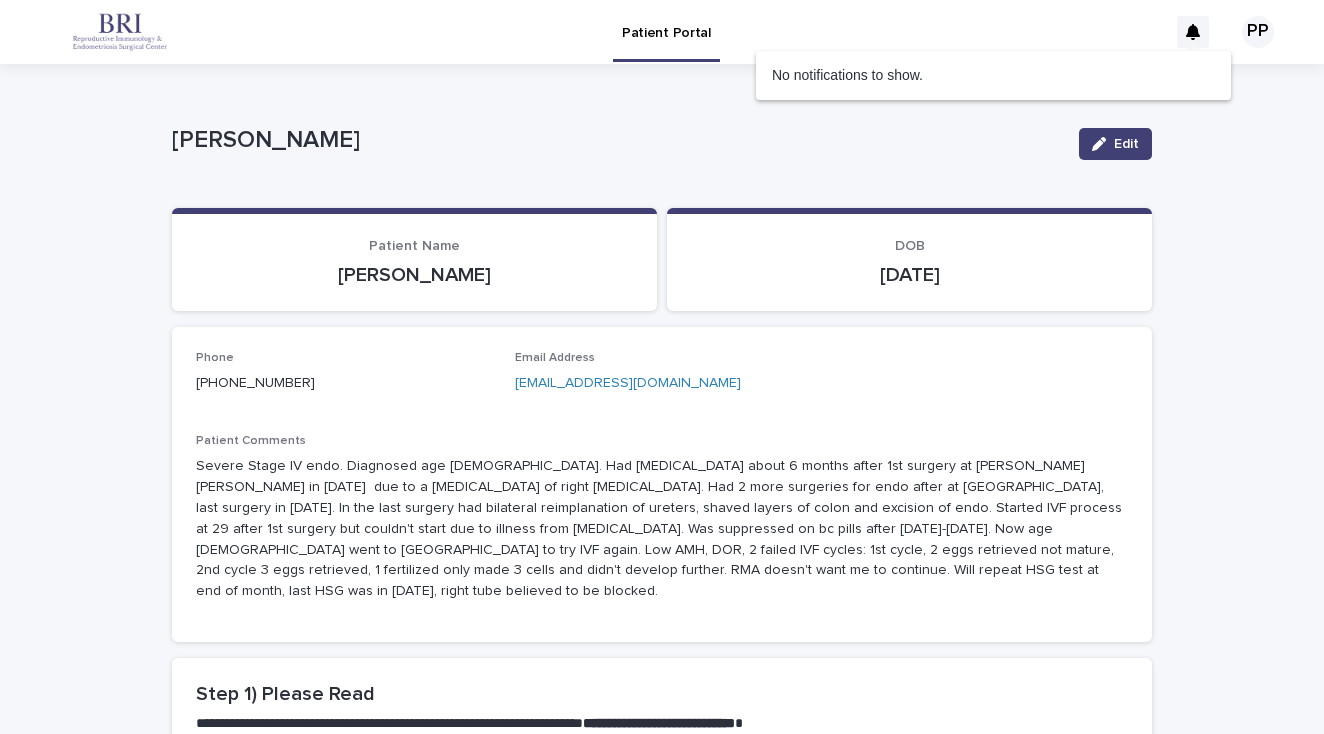 click on "Patricia Purcell" at bounding box center [617, 144] 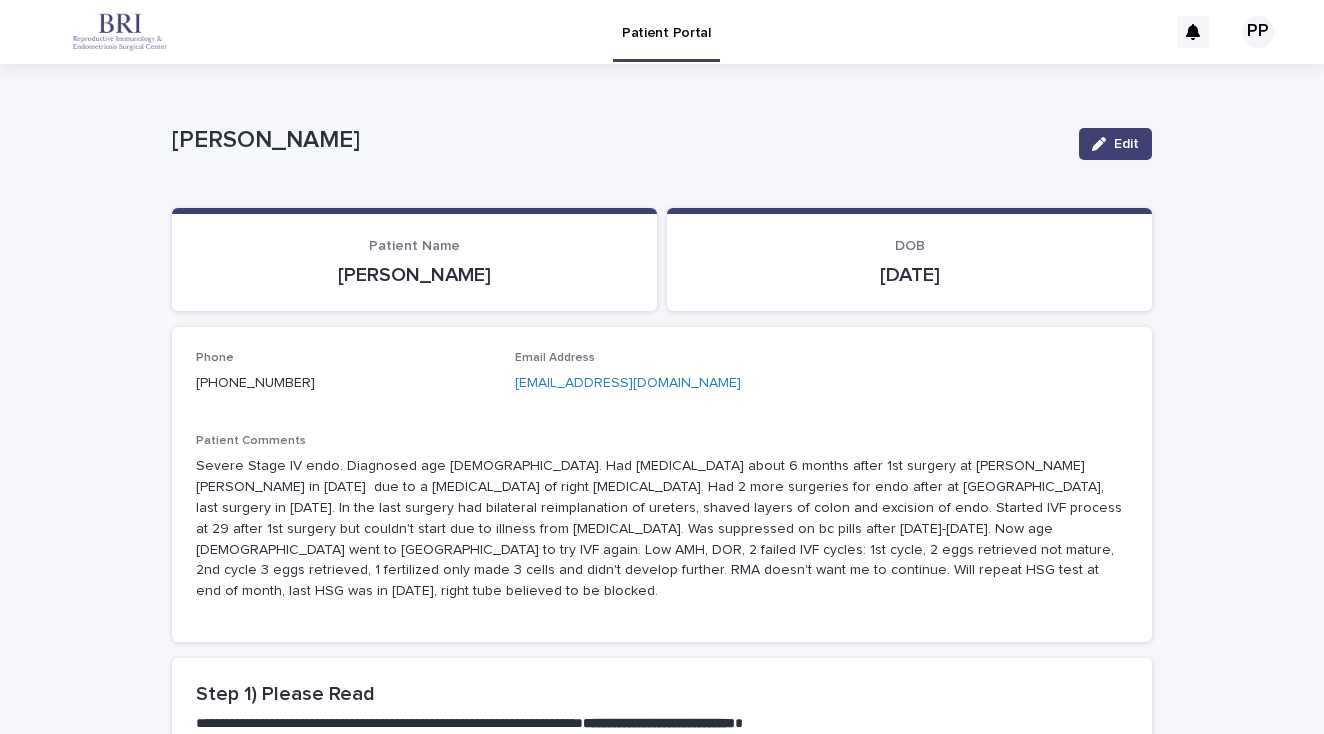 click on "PP" at bounding box center [1251, 32] 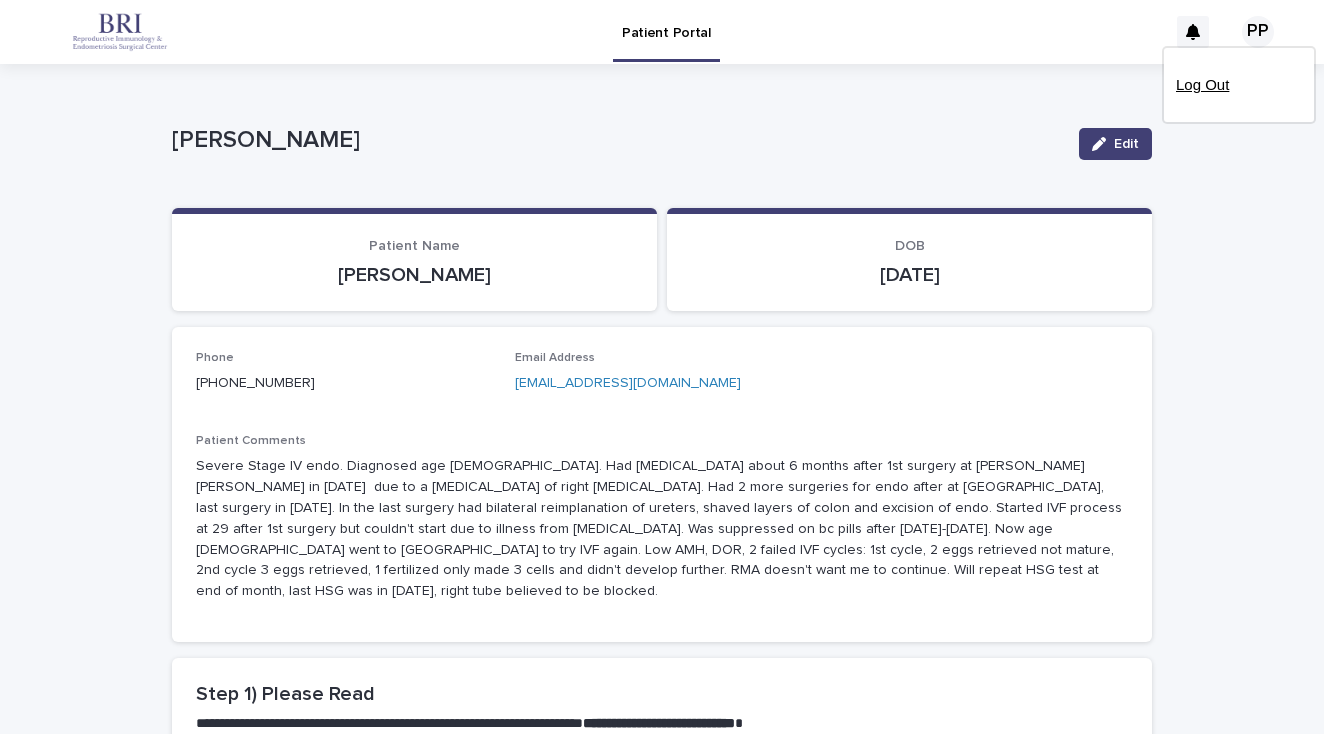 scroll, scrollTop: 0, scrollLeft: 0, axis: both 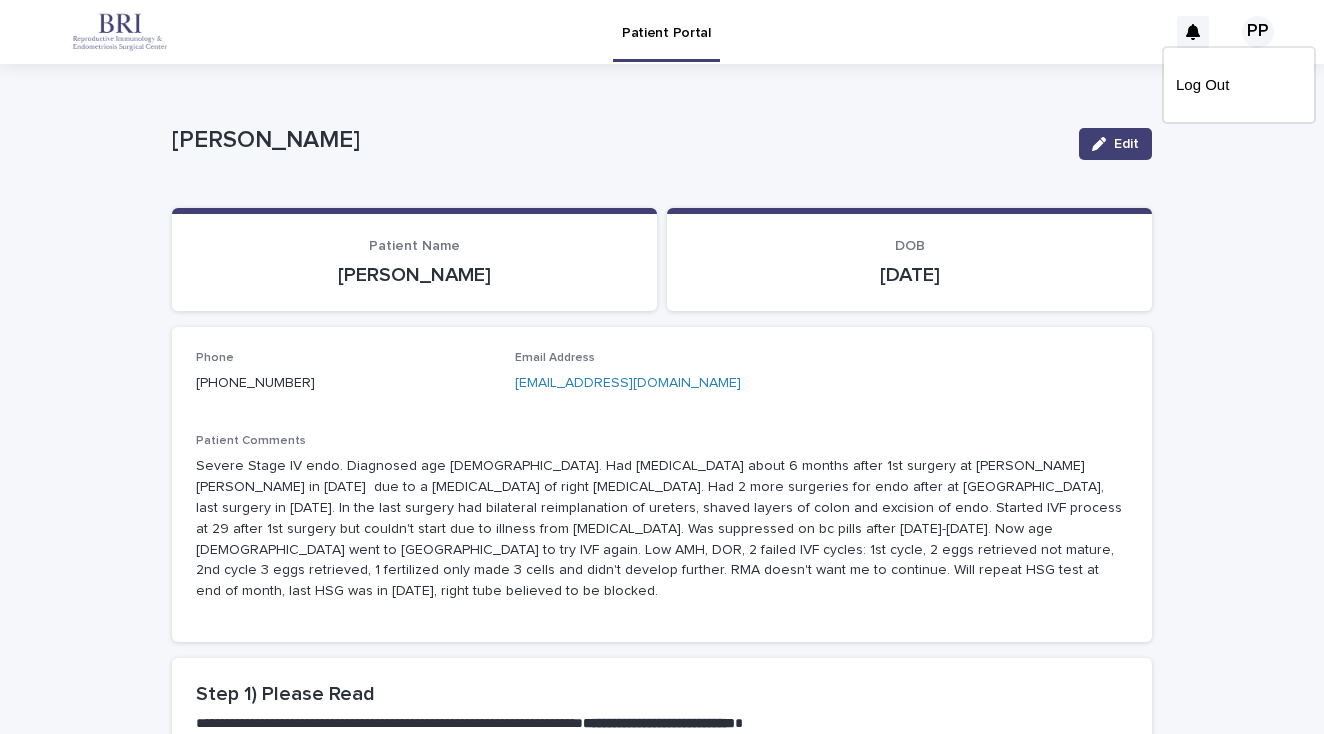 click on "Patricia Purcell" at bounding box center (617, 138) 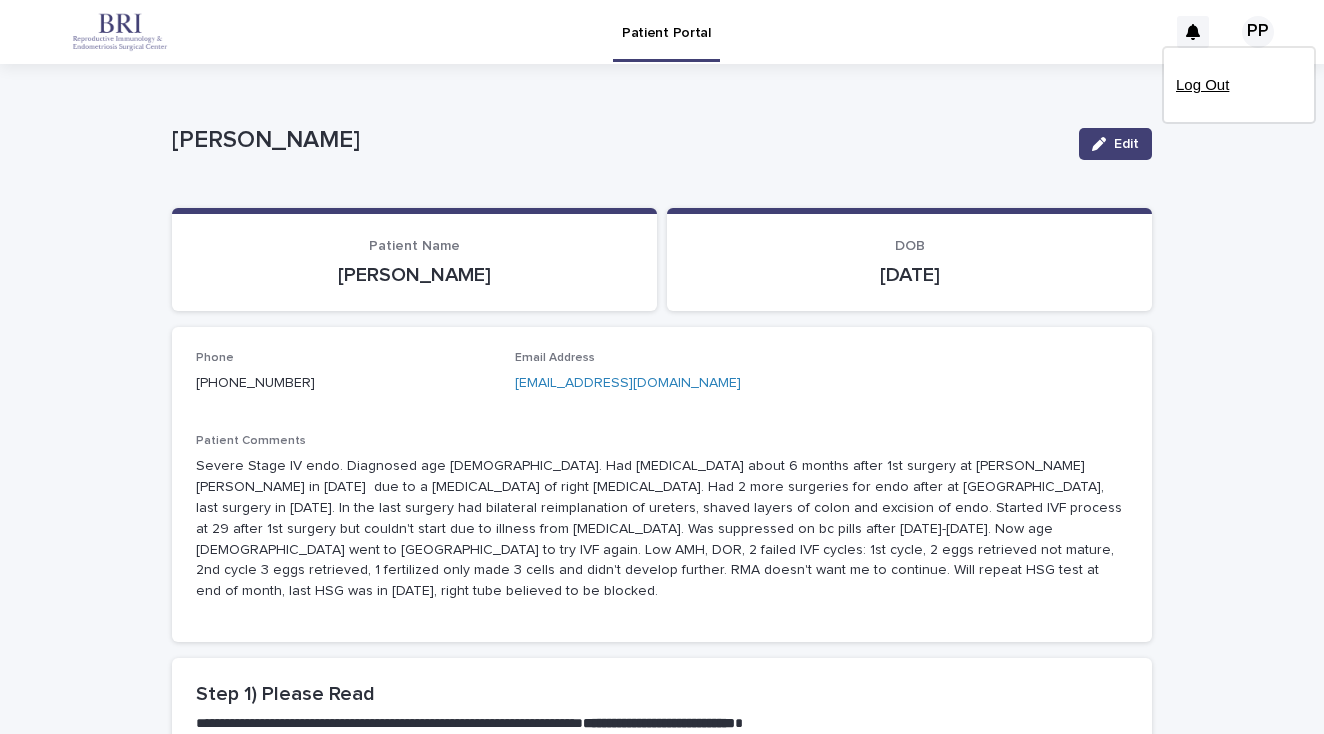 click on "Log Out" at bounding box center (1239, 85) 